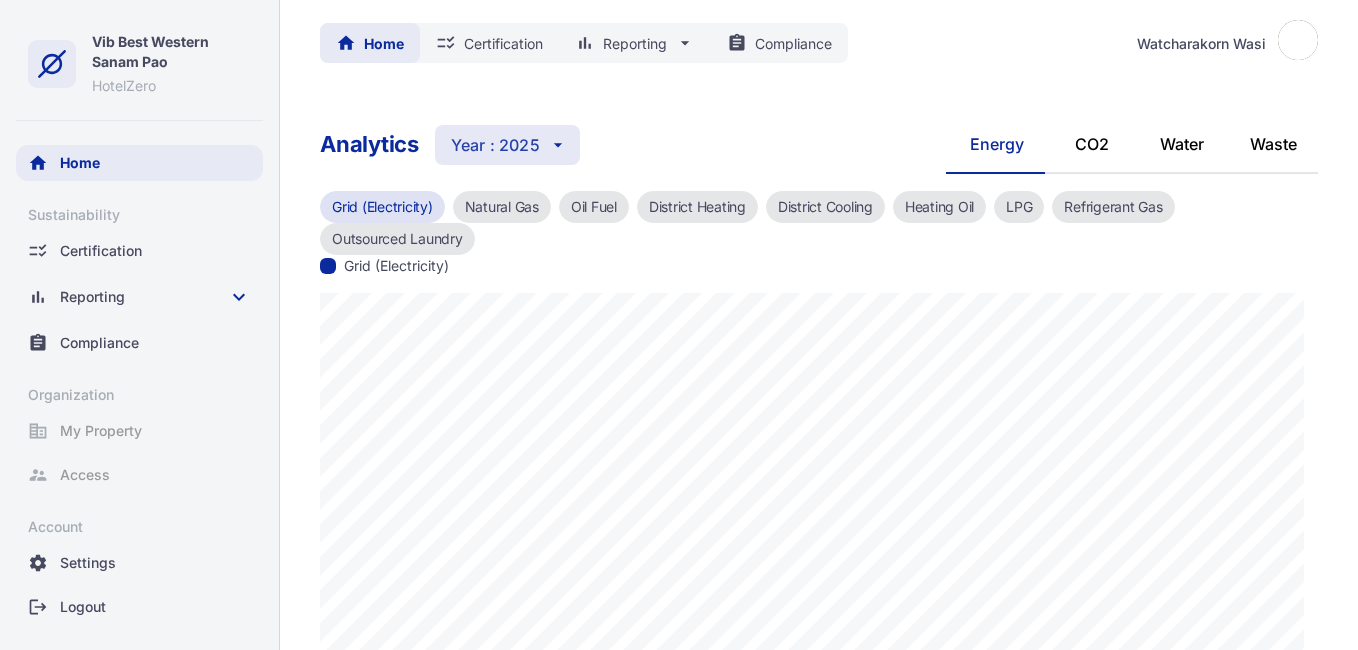 scroll, scrollTop: 0, scrollLeft: 0, axis: both 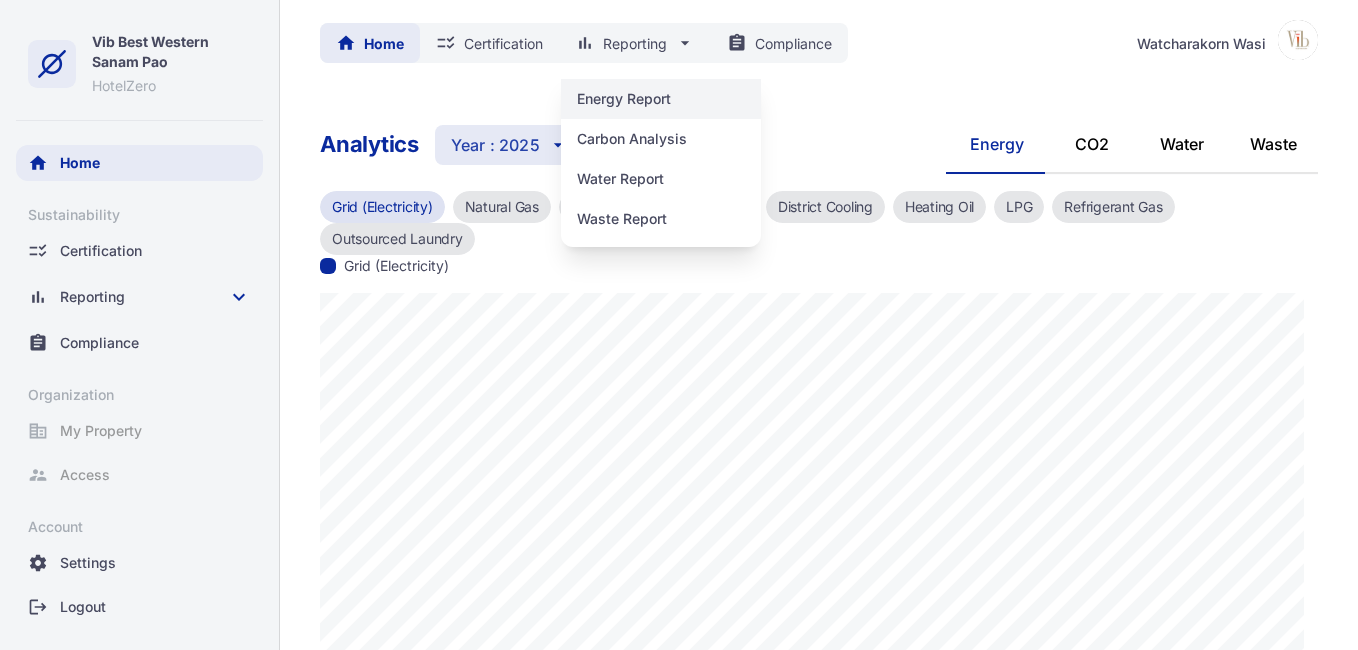 click on "Energy Report" at bounding box center [661, 99] 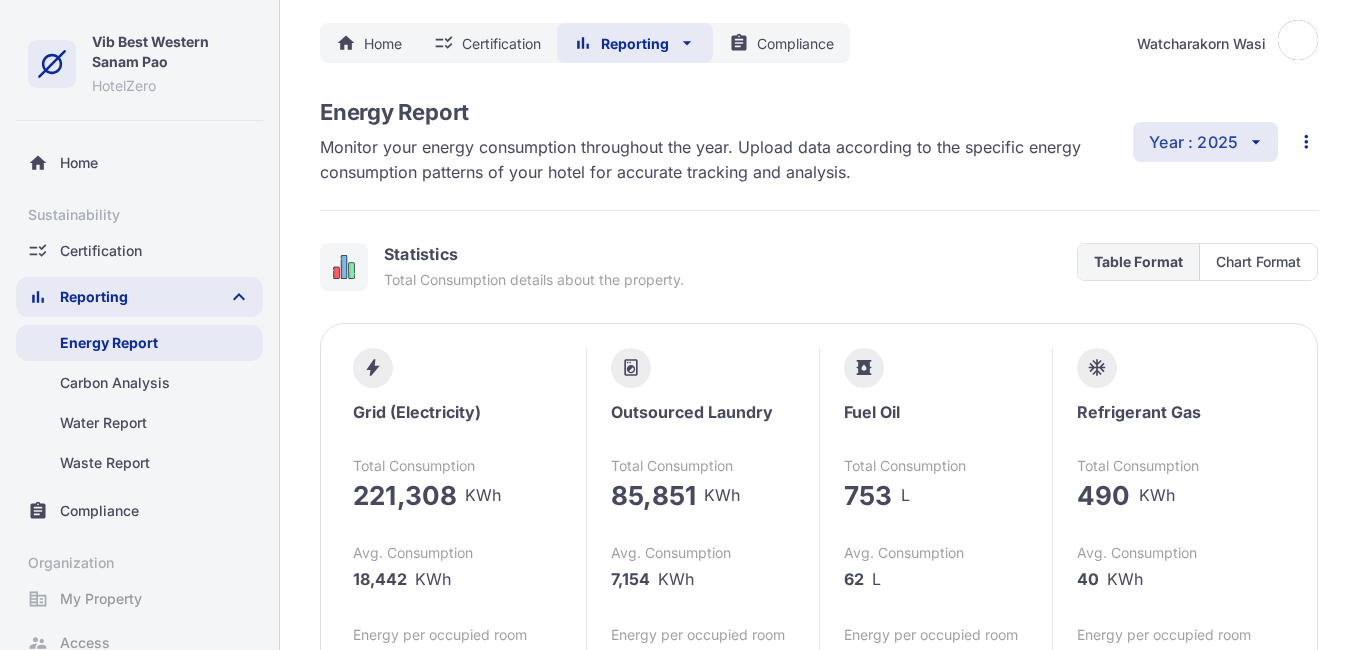 scroll, scrollTop: 540, scrollLeft: 0, axis: vertical 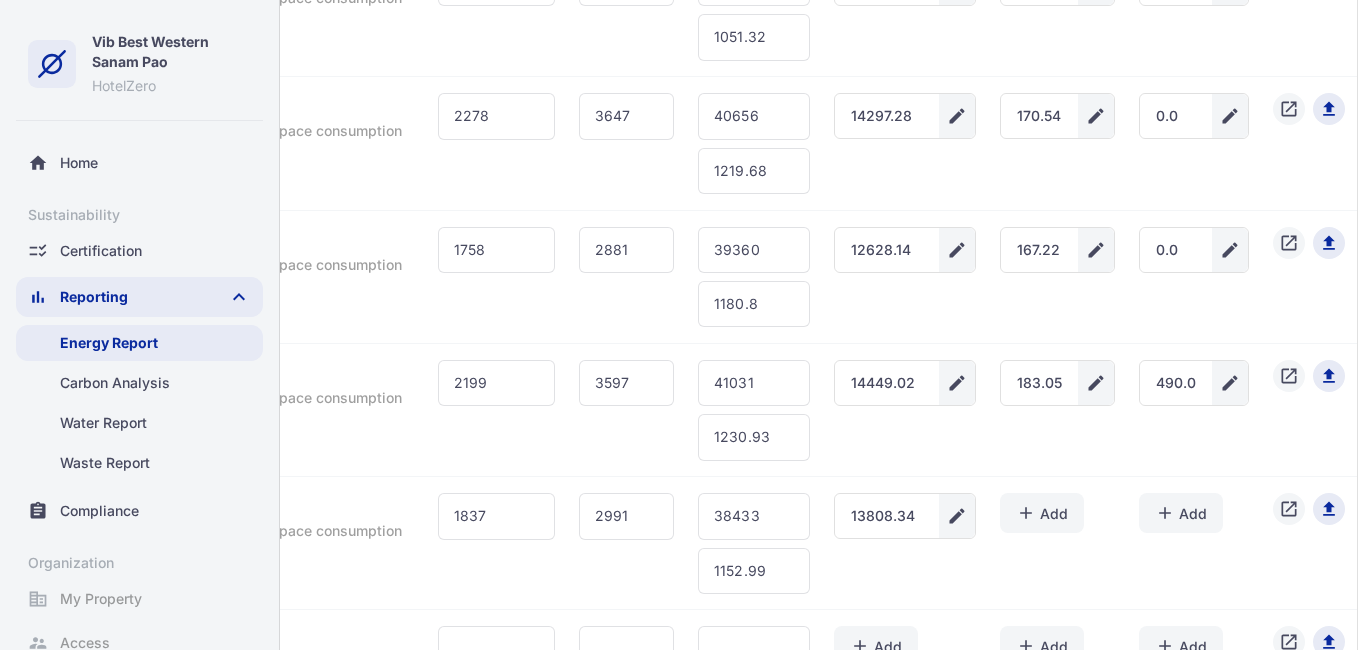 click on "490.0" at bounding box center (1176, 383) 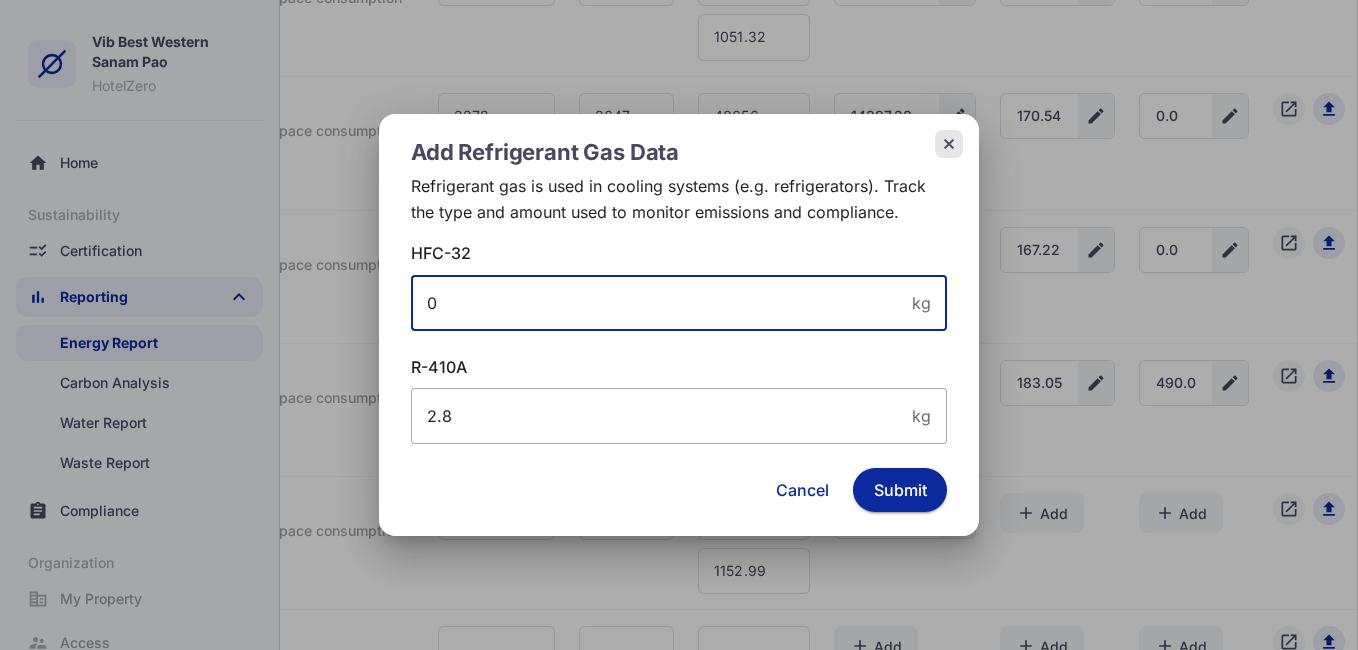 drag, startPoint x: 501, startPoint y: 294, endPoint x: 332, endPoint y: 301, distance: 169.14491 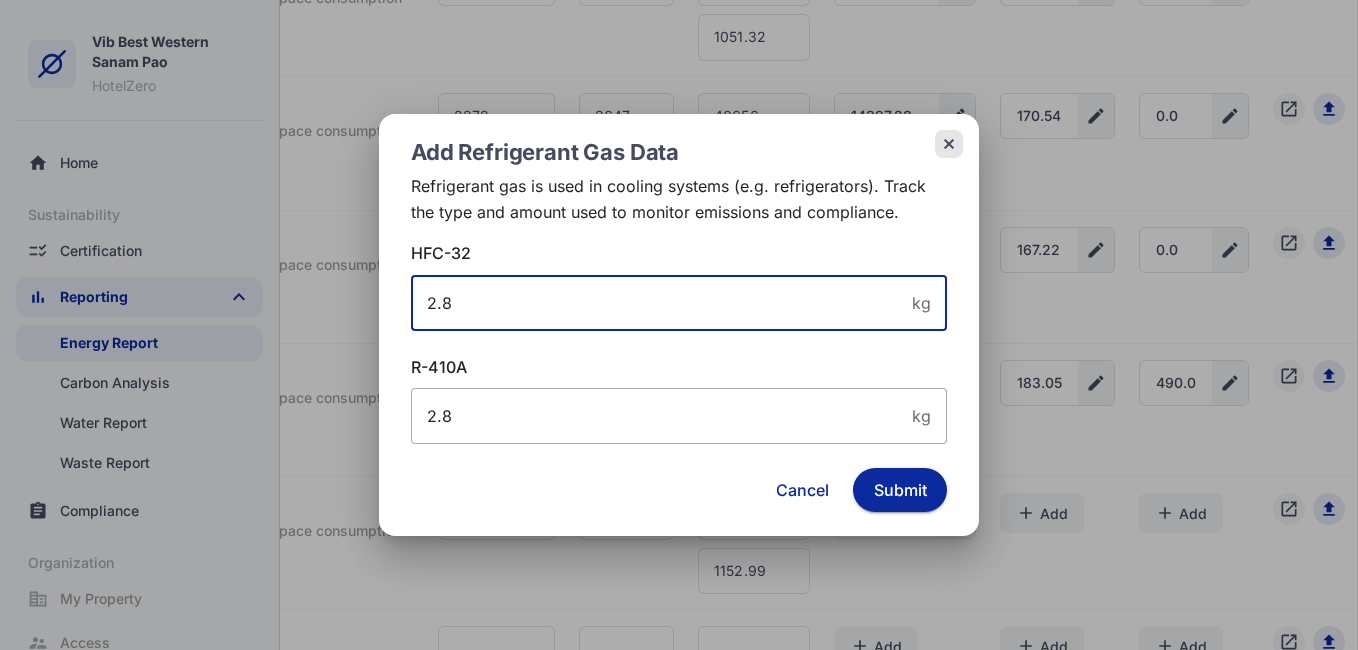type on "2.8" 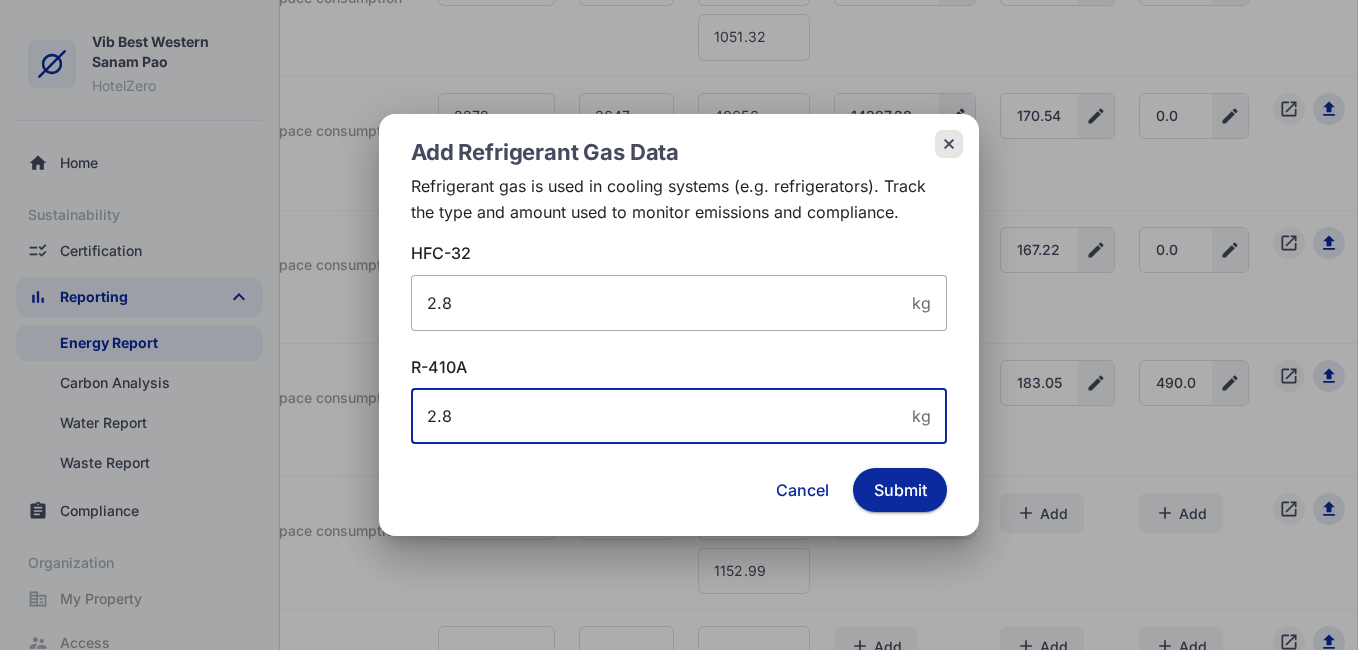drag, startPoint x: 488, startPoint y: 418, endPoint x: 336, endPoint y: 417, distance: 152.0033 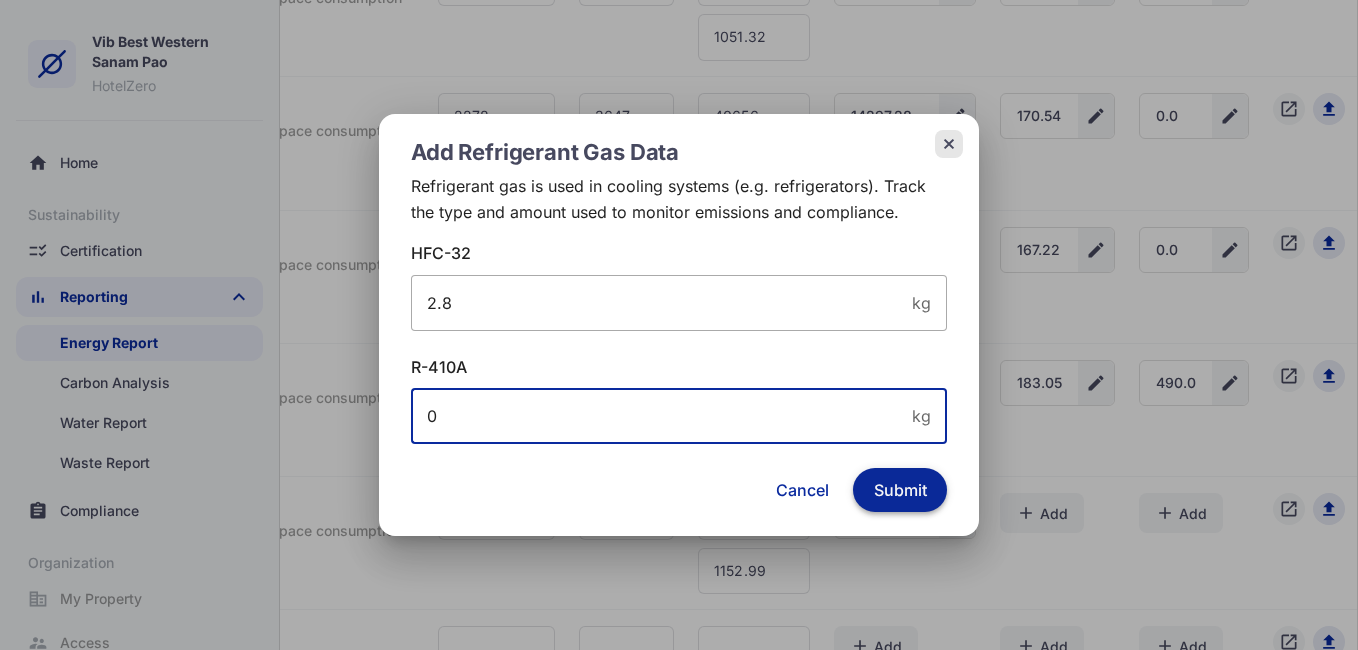 type on "0" 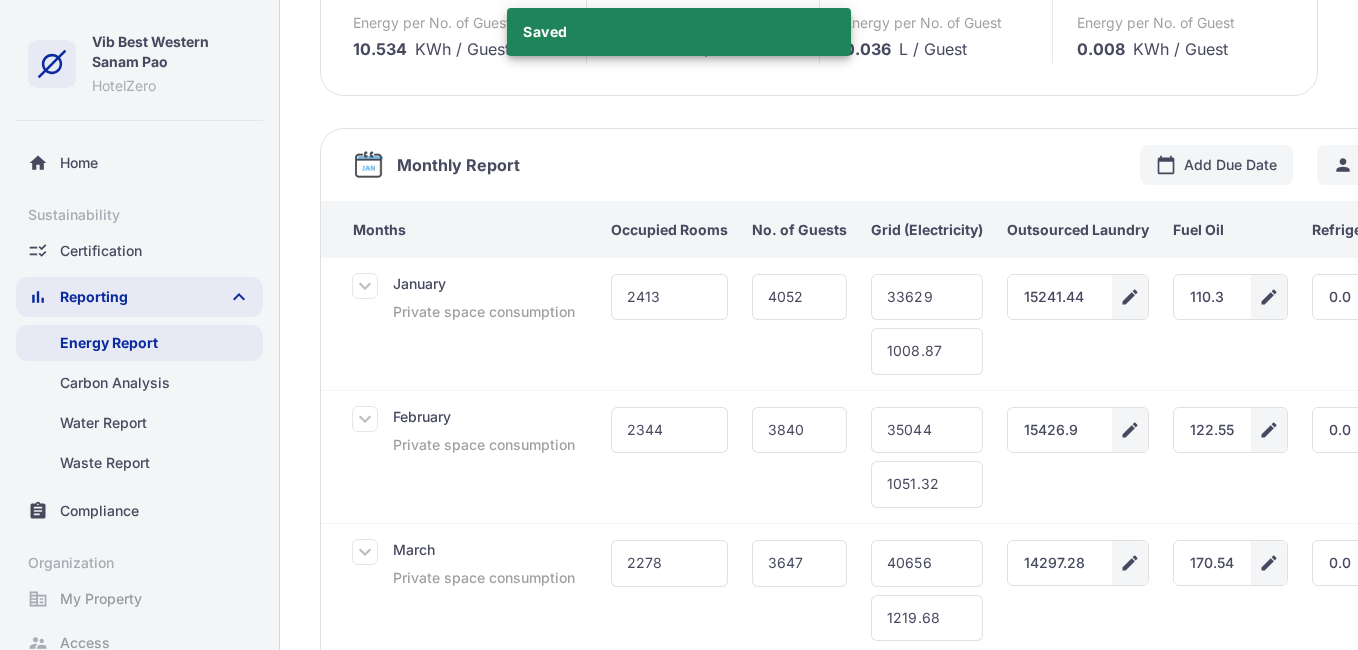 scroll, scrollTop: 686, scrollLeft: 0, axis: vertical 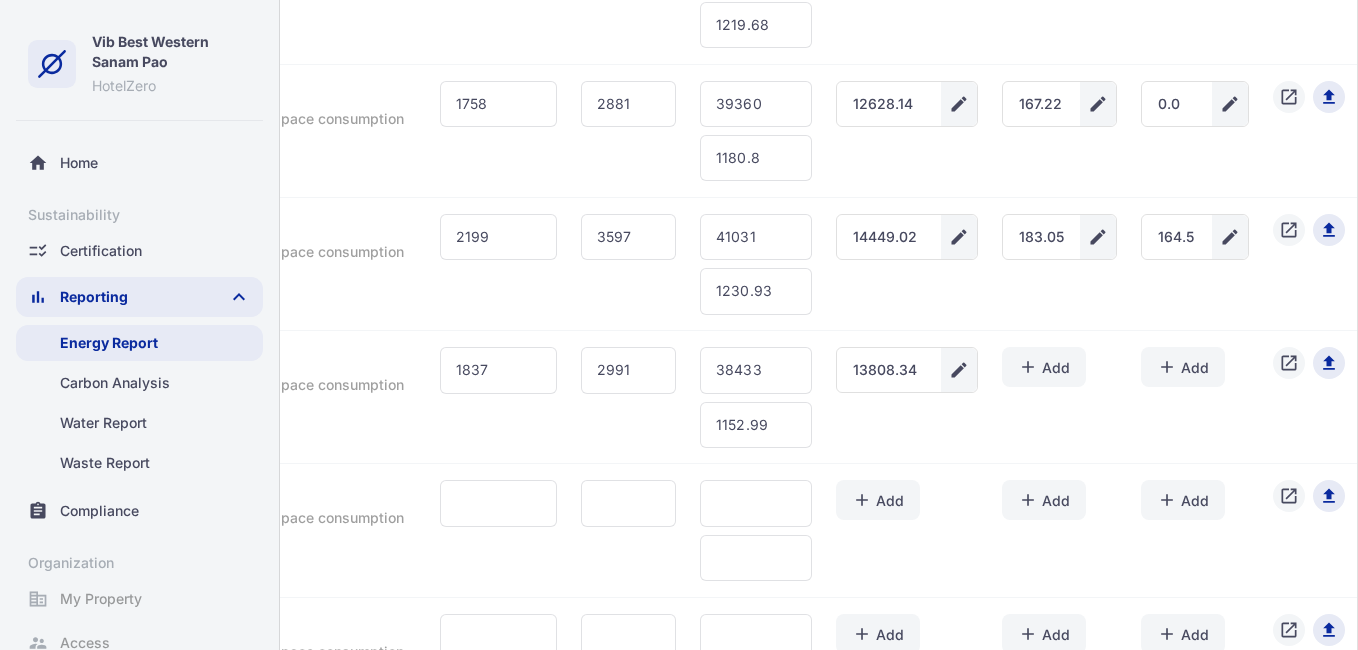 click on "edit" at bounding box center [1230, 237] 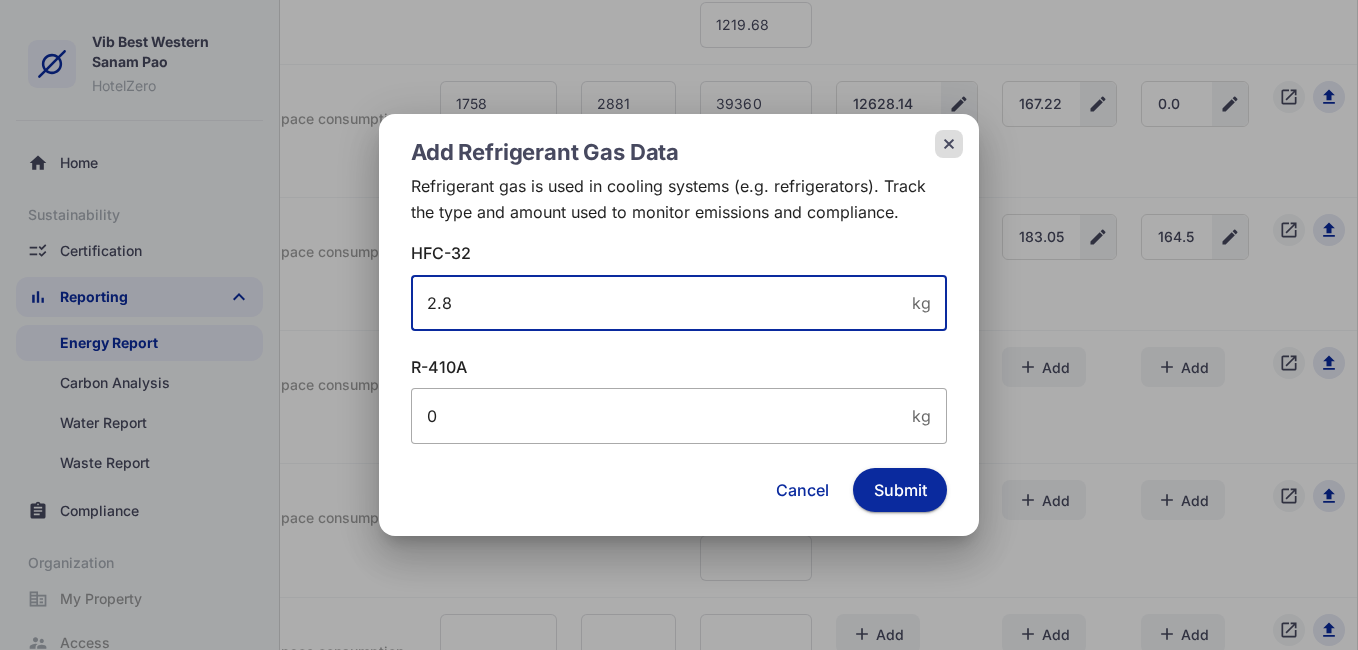 click on "close" 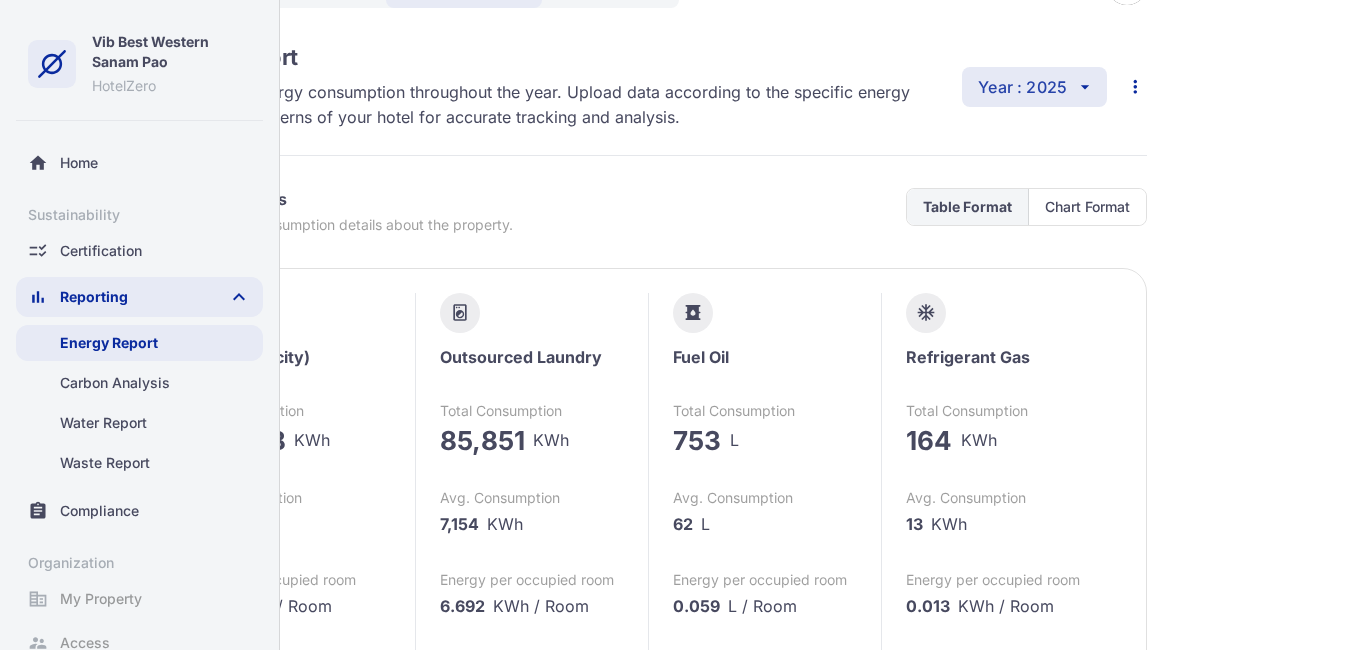 scroll, scrollTop: 0, scrollLeft: 179, axis: horizontal 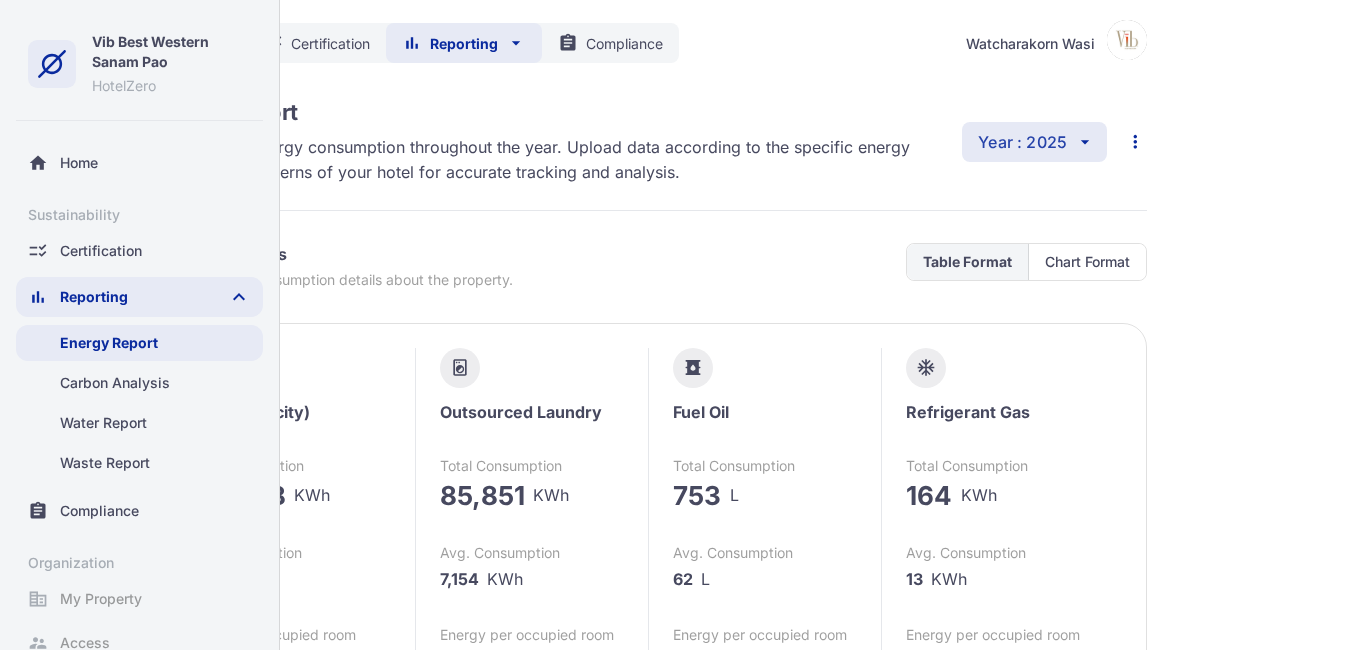 click on "Year : 2025" at bounding box center (1022, 142) 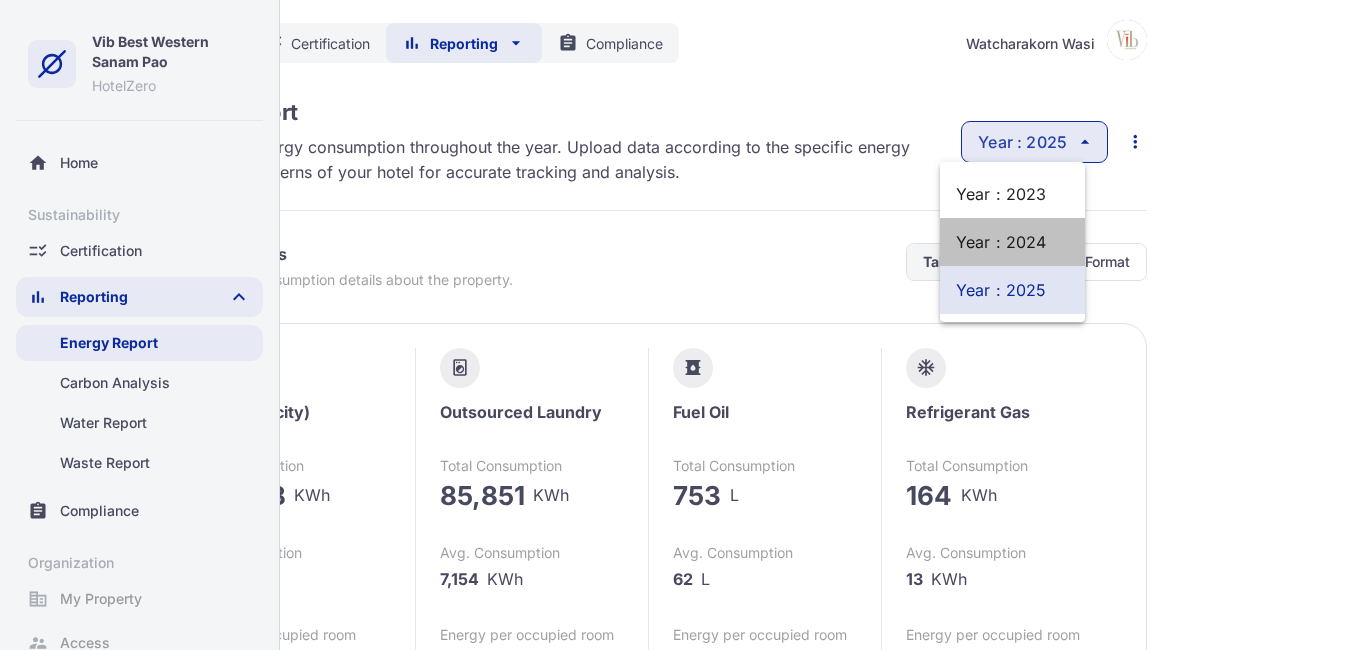 click on "Year : 2024" at bounding box center (1012, 242) 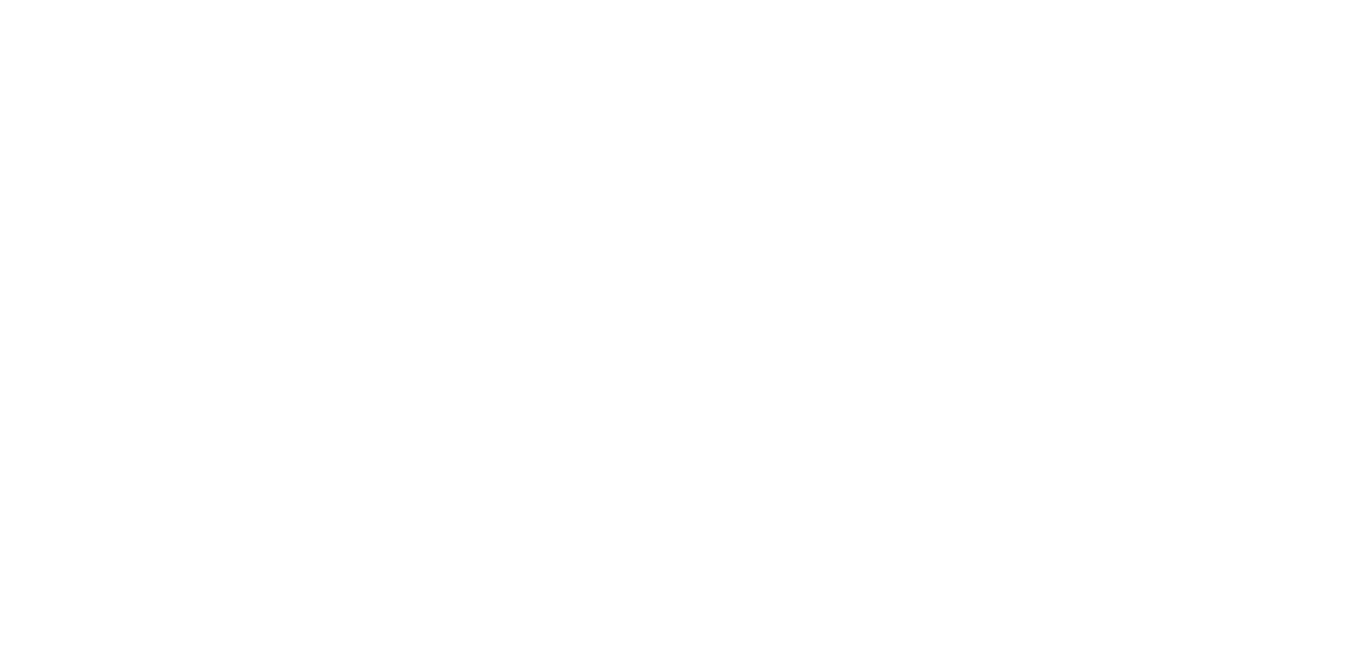 scroll, scrollTop: 0, scrollLeft: 0, axis: both 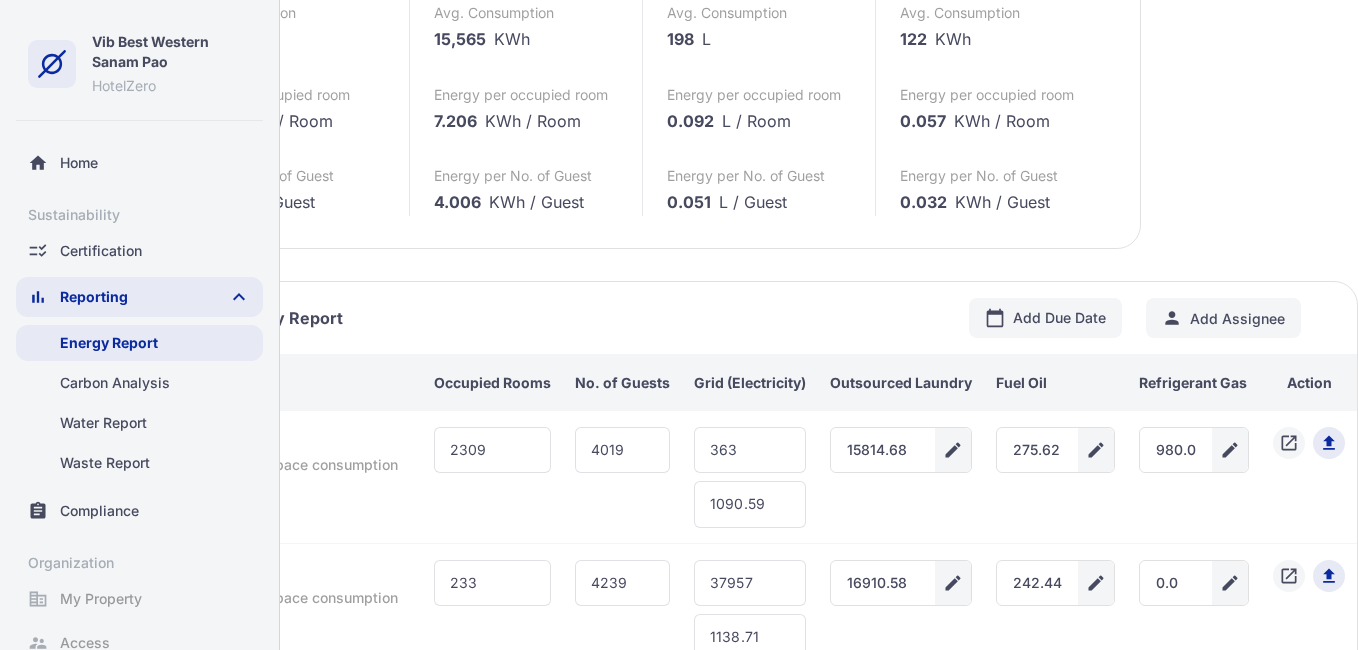 click on "edit" at bounding box center (1230, 450) 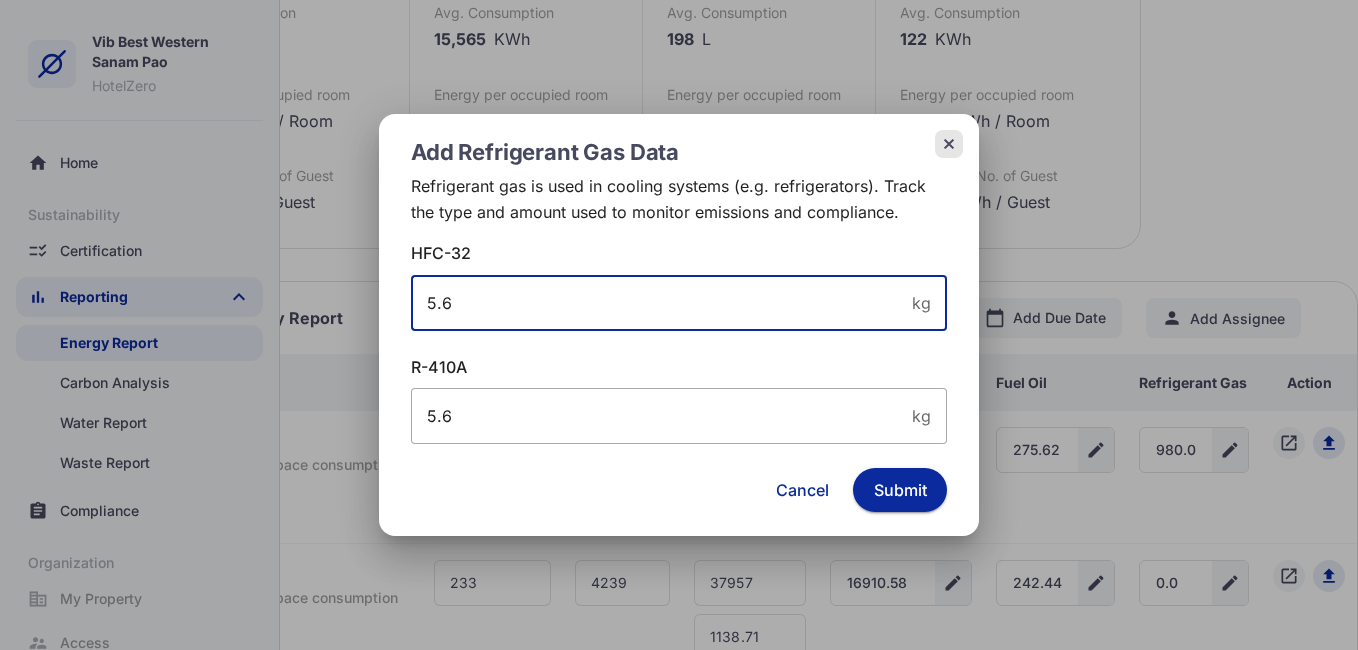 type on "5.6" 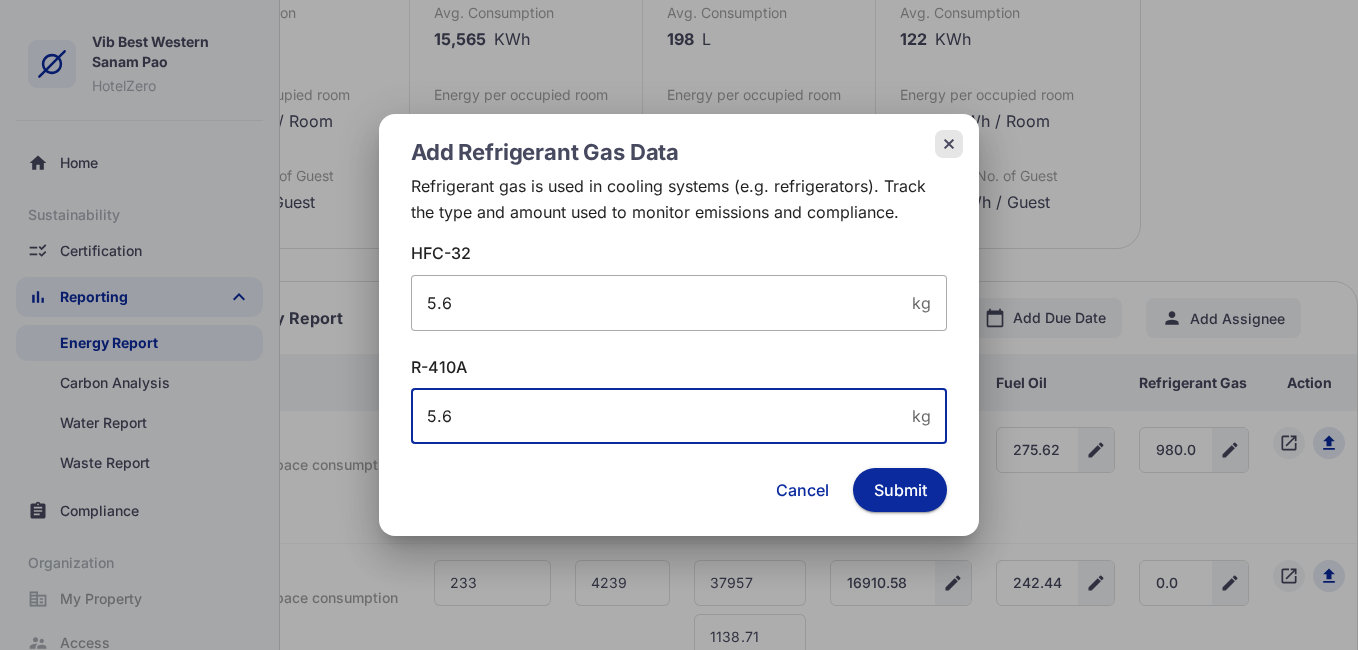 drag, startPoint x: 488, startPoint y: 428, endPoint x: 243, endPoint y: 422, distance: 245.07346 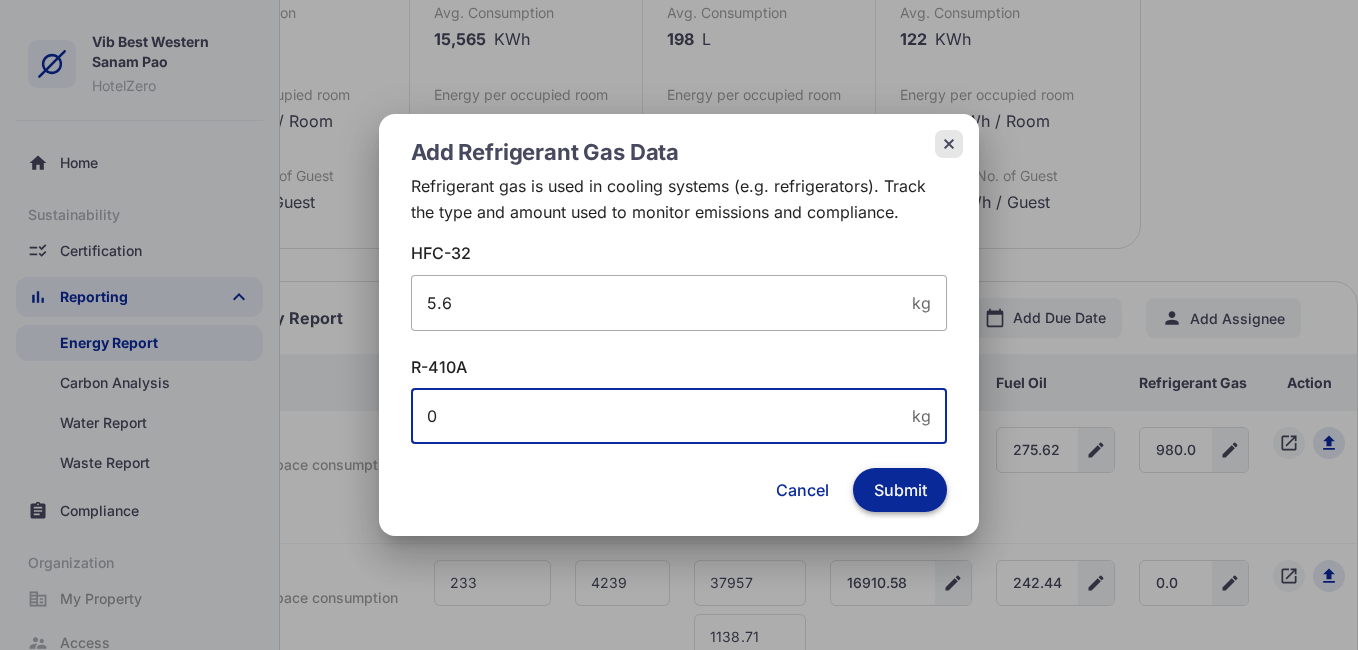 type on "0" 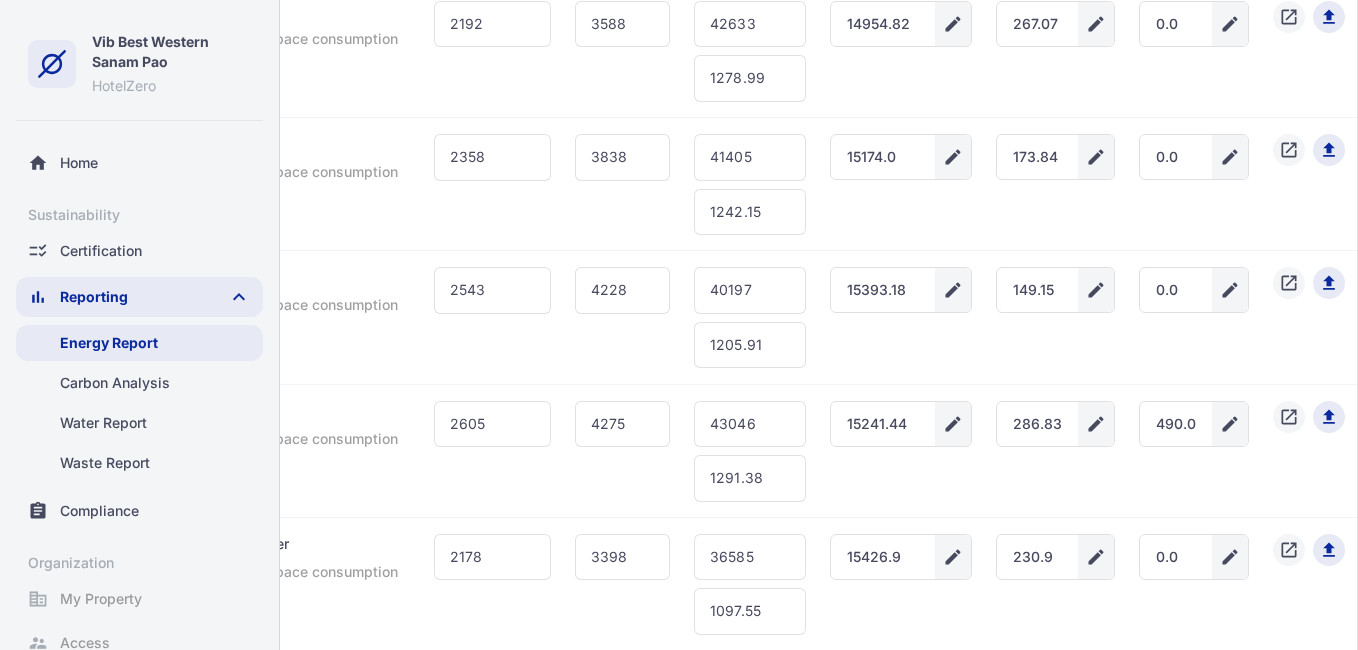 scroll, scrollTop: 1586, scrollLeft: 186, axis: both 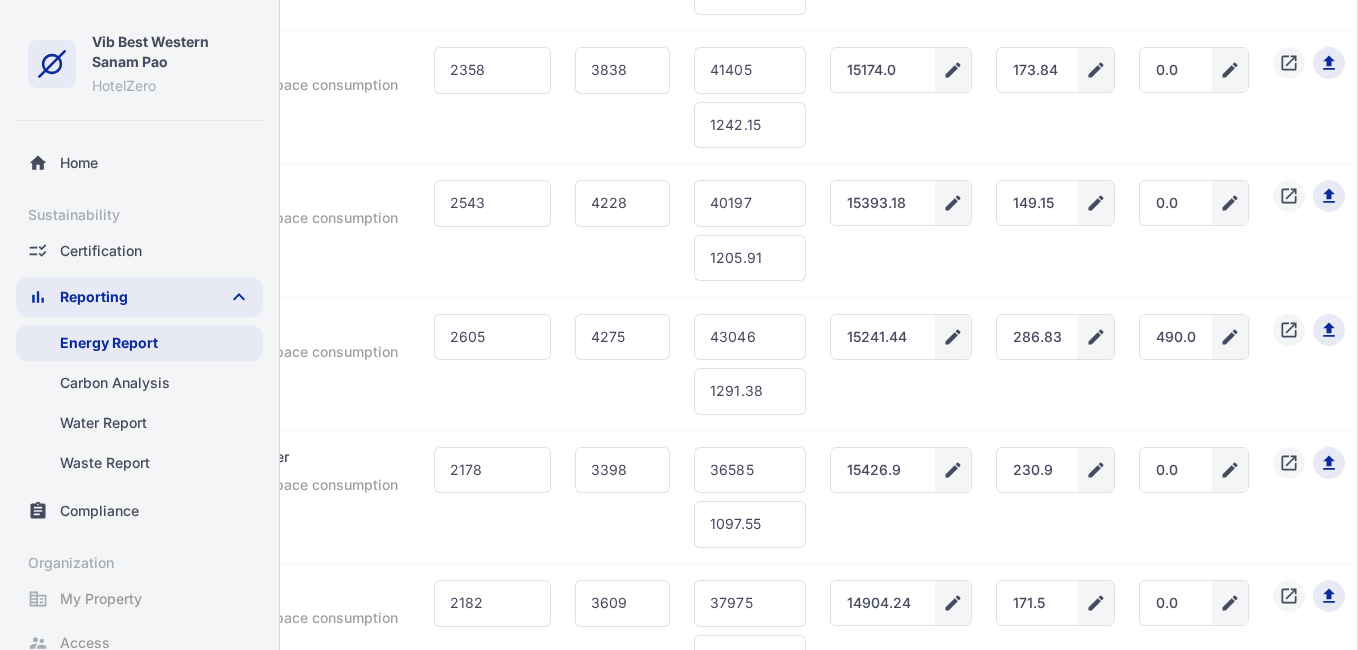 click on "490.0" at bounding box center [1176, 337] 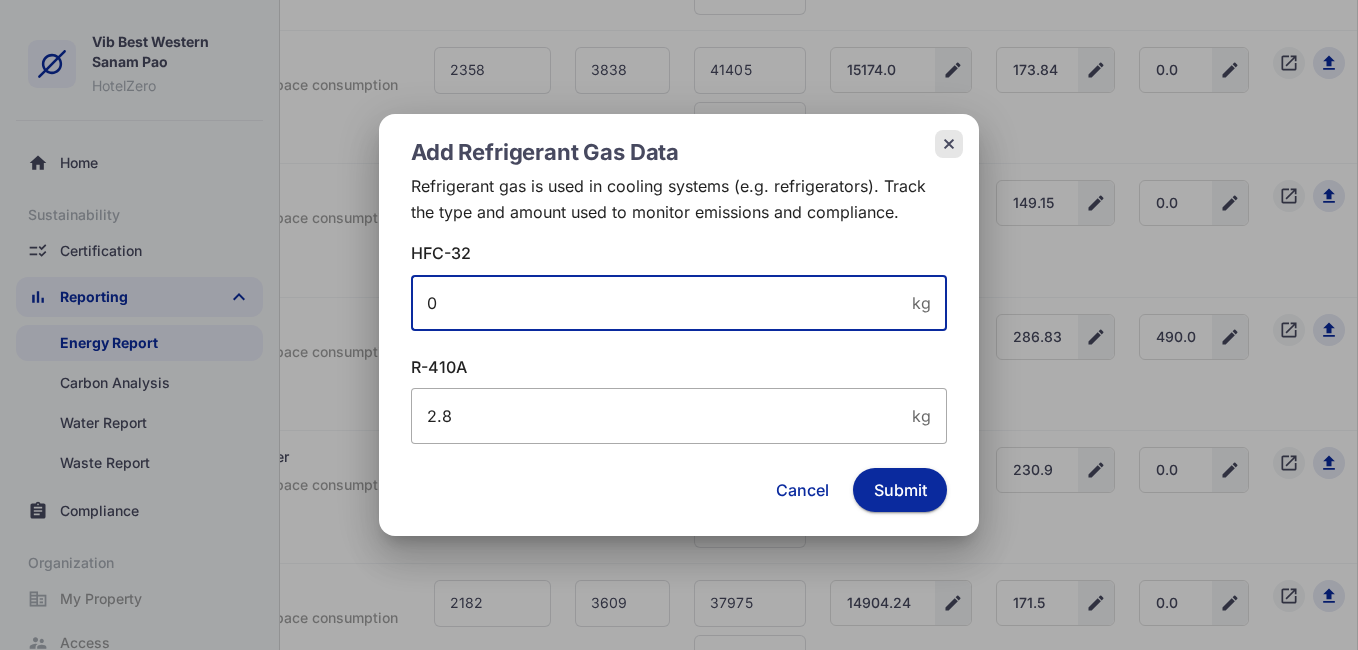 drag, startPoint x: 508, startPoint y: 308, endPoint x: 312, endPoint y: 304, distance: 196.04082 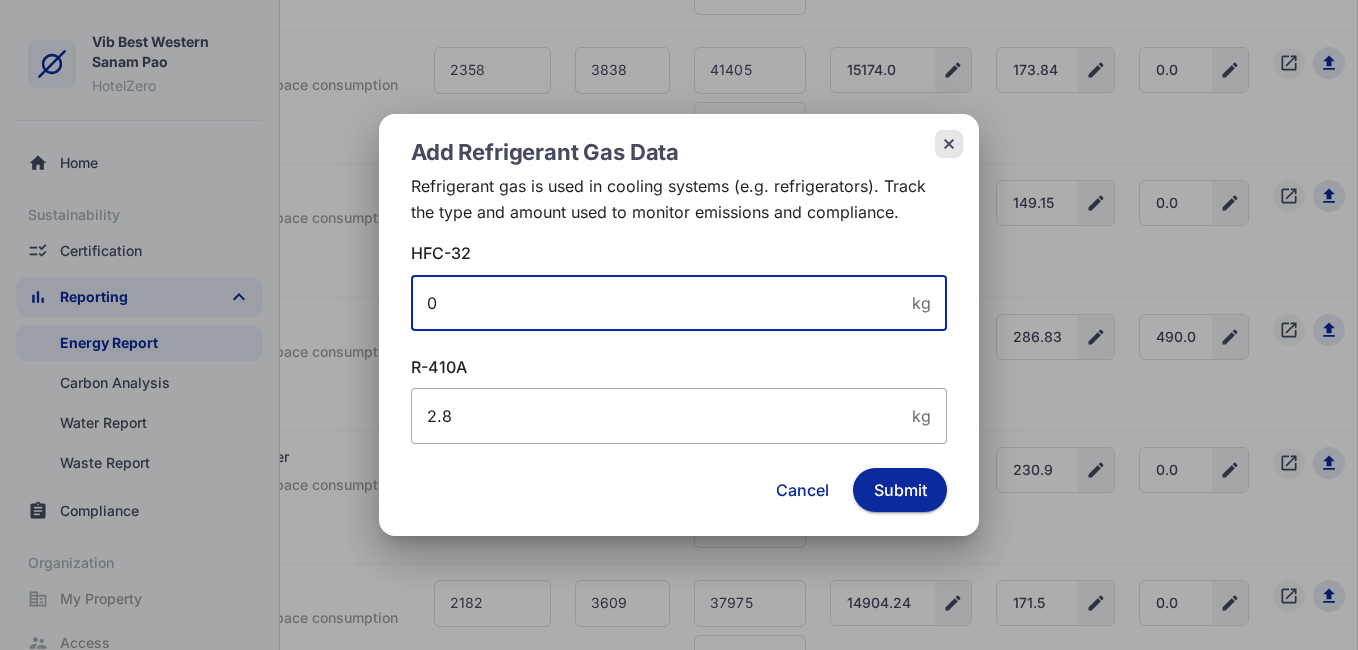 click on "close Add Refrigerant Gas Data Refrigerant gas is used in cooling systems (e.g. refrigerators). Track the type and amount used to monitor emissions and compliance. HFC-32 0 kg R-410A 2.8 kg Cancel Submit" 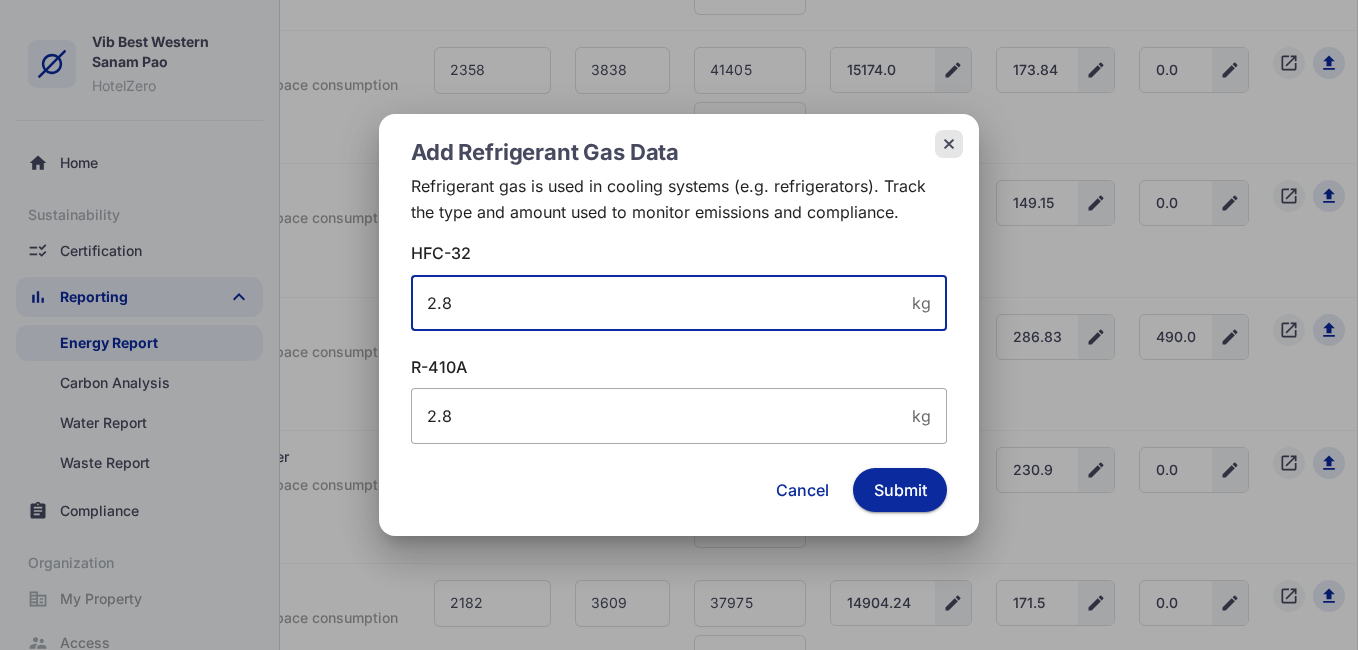 type on "2.8" 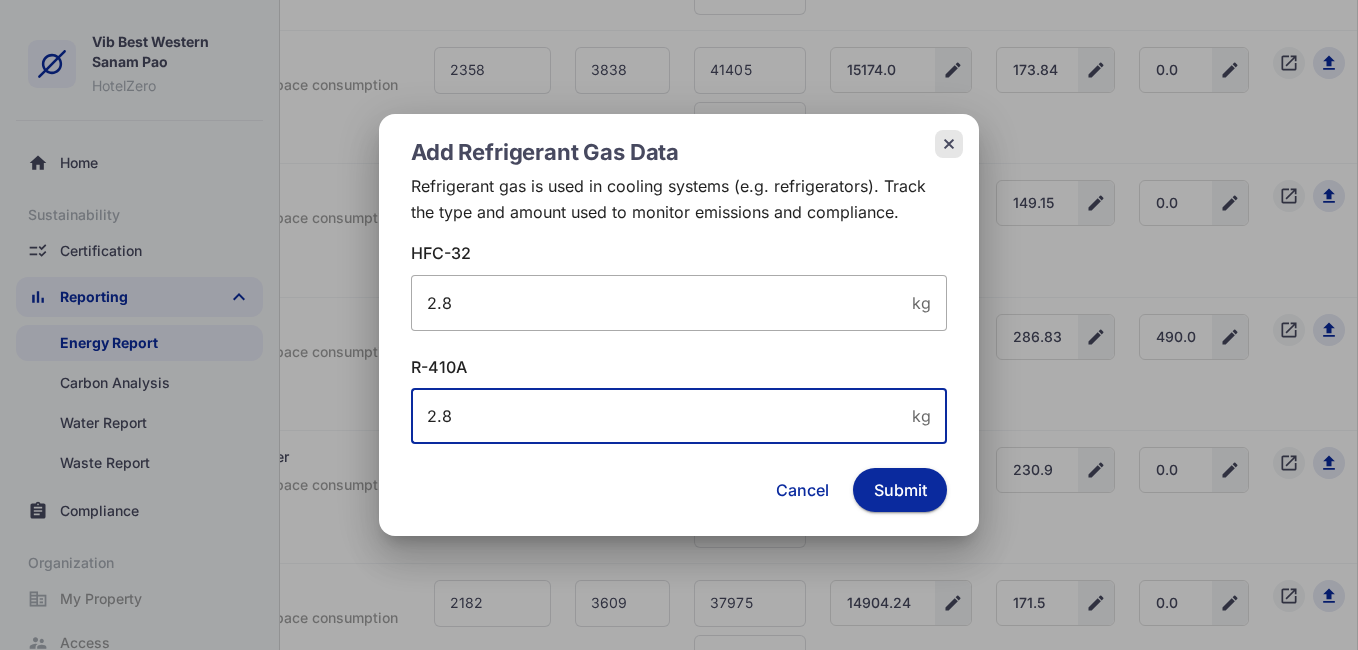 drag, startPoint x: 485, startPoint y: 413, endPoint x: 230, endPoint y: 406, distance: 255.09605 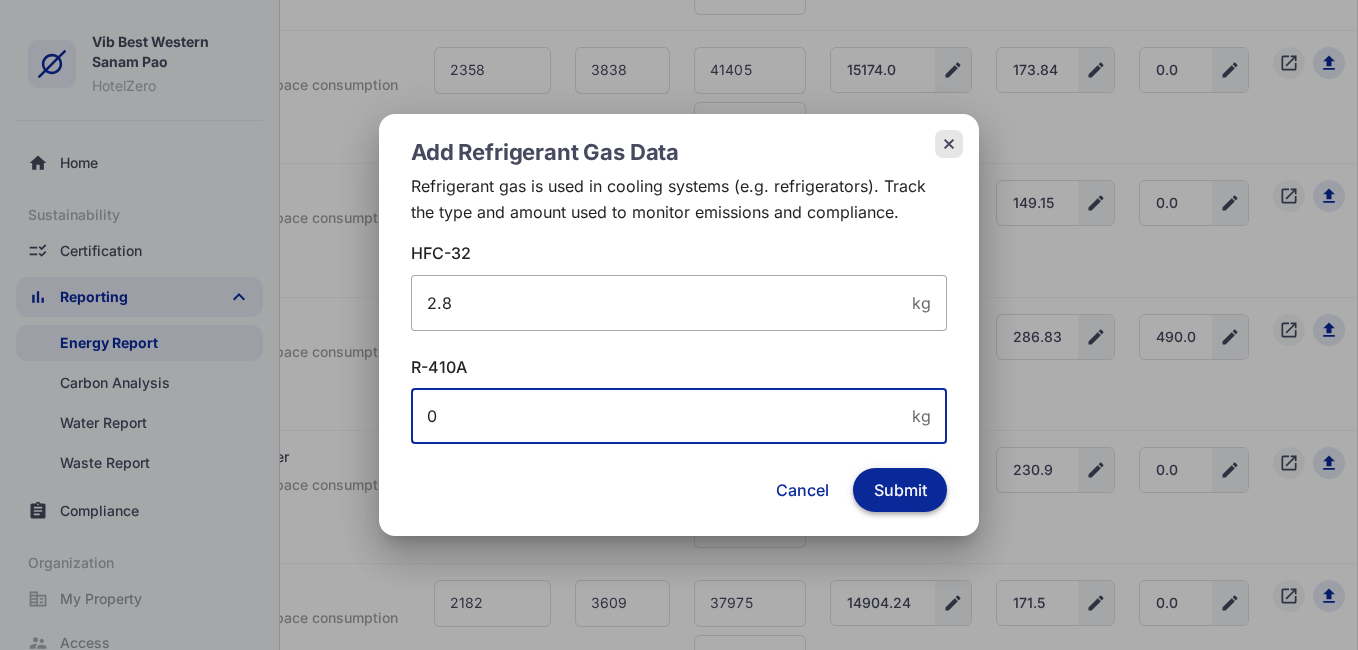 click on "Submit" 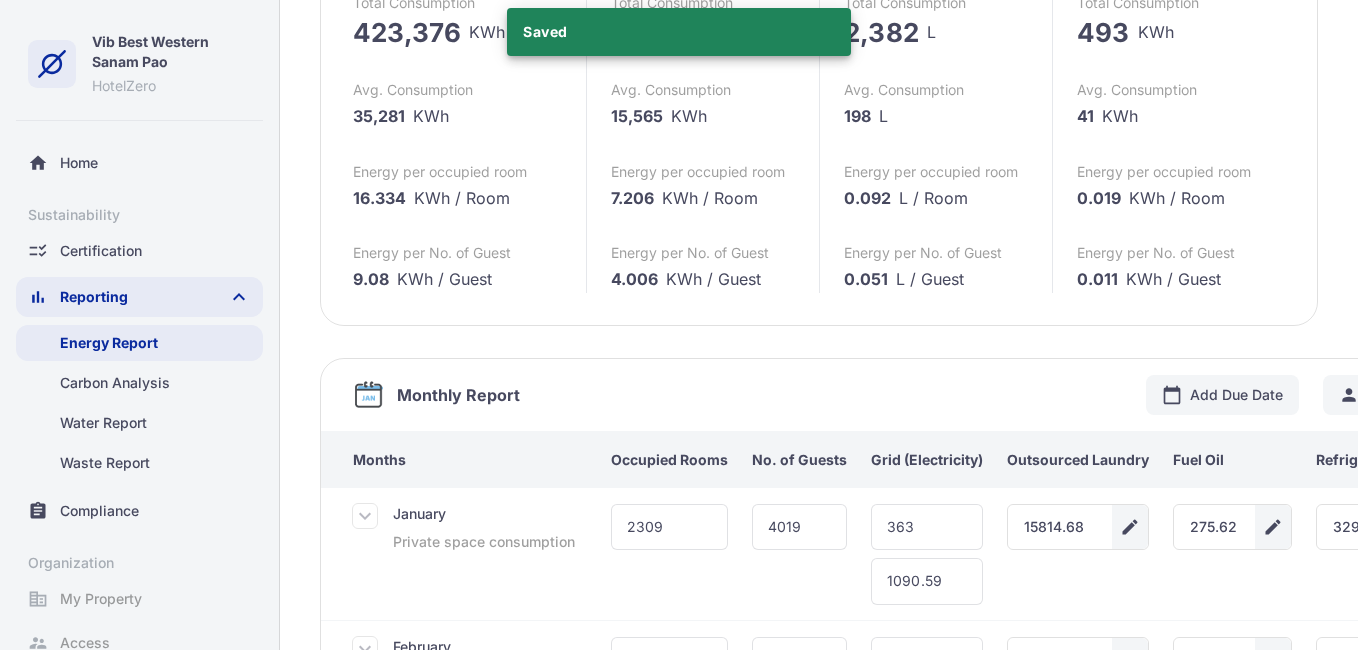 scroll, scrollTop: 886, scrollLeft: 0, axis: vertical 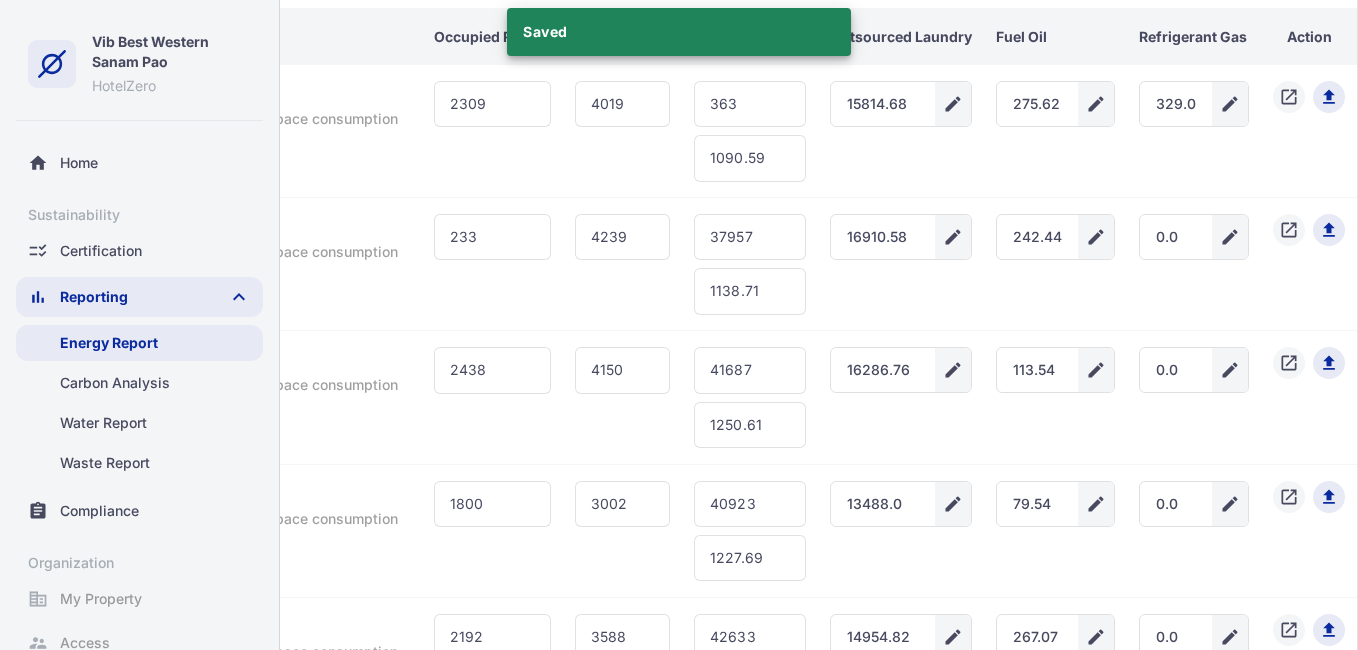 click on "open_in_new file_upload" at bounding box center [1309, 630] 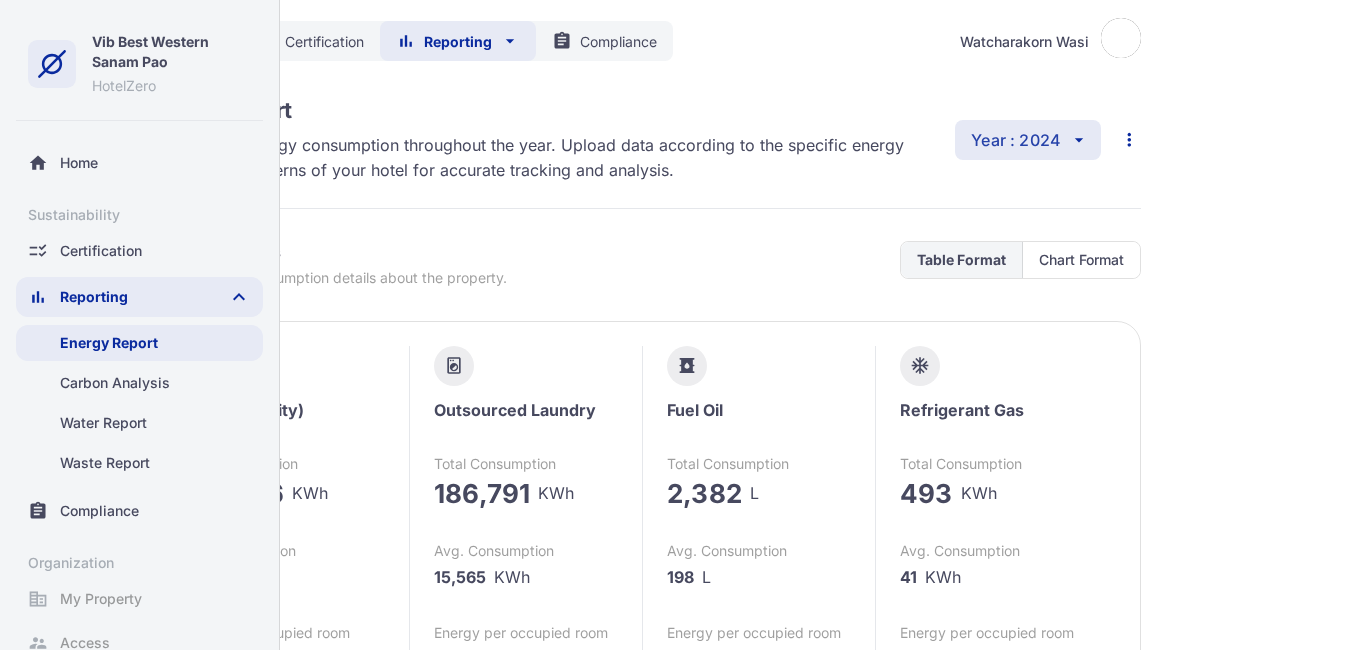 scroll, scrollTop: 0, scrollLeft: 185, axis: horizontal 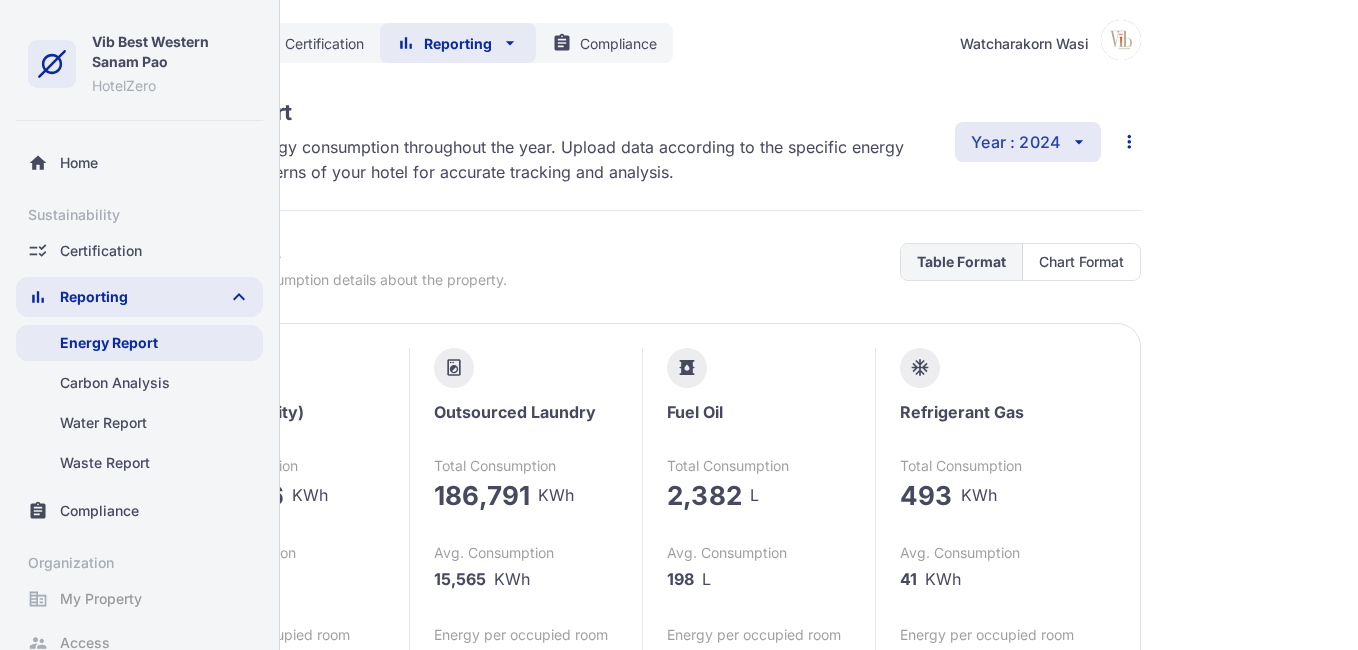 click on "Year : 2024" at bounding box center [1016, 142] 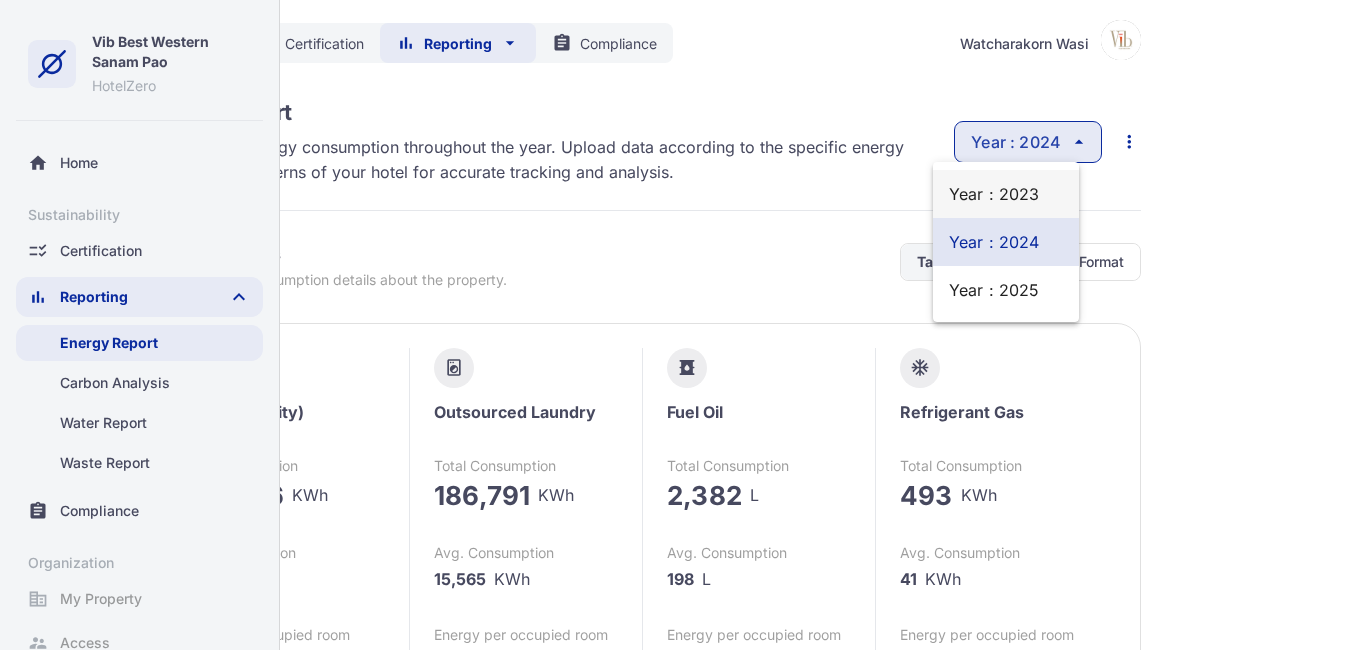 click on "Year : 2023" at bounding box center [1006, 194] 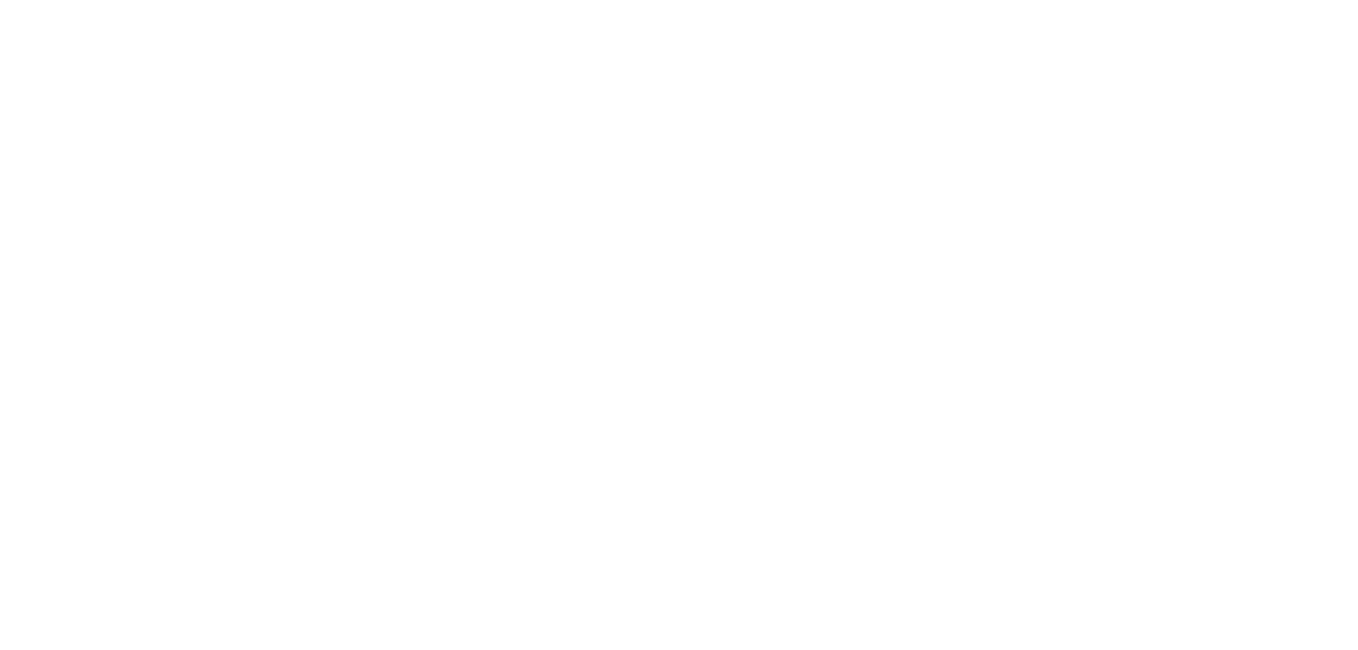 scroll, scrollTop: 0, scrollLeft: 0, axis: both 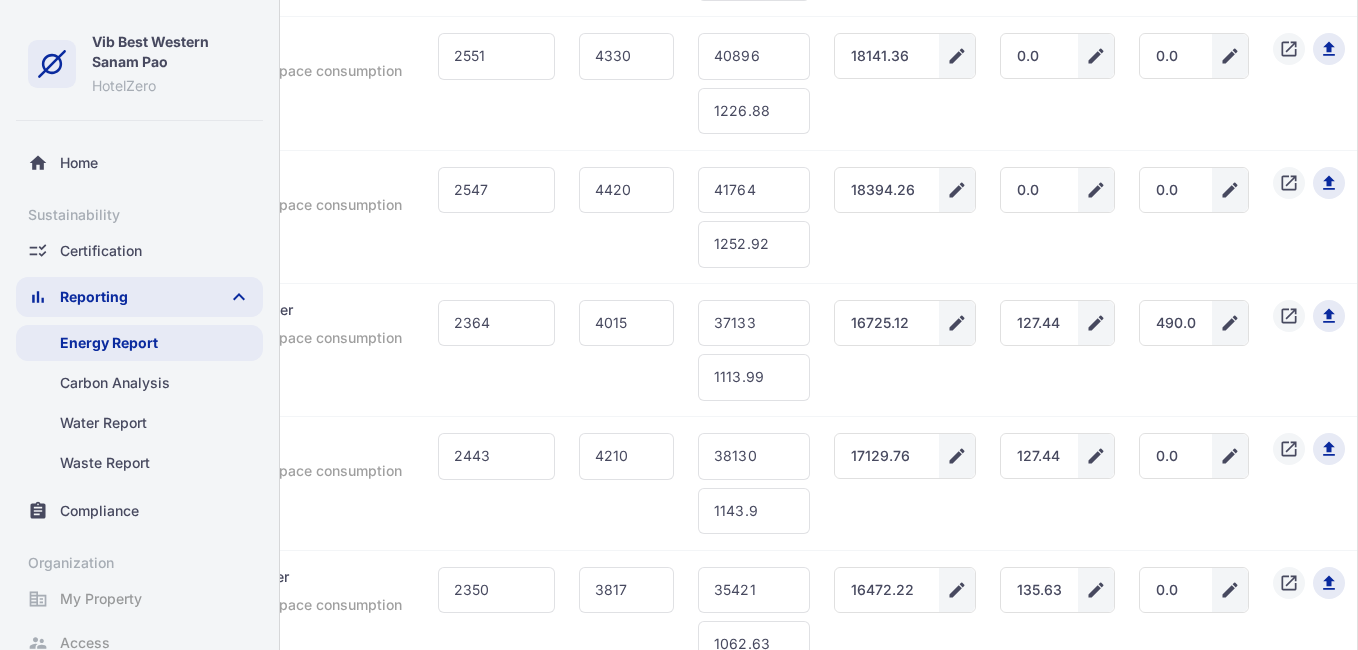 click on "490.0" at bounding box center [1176, 323] 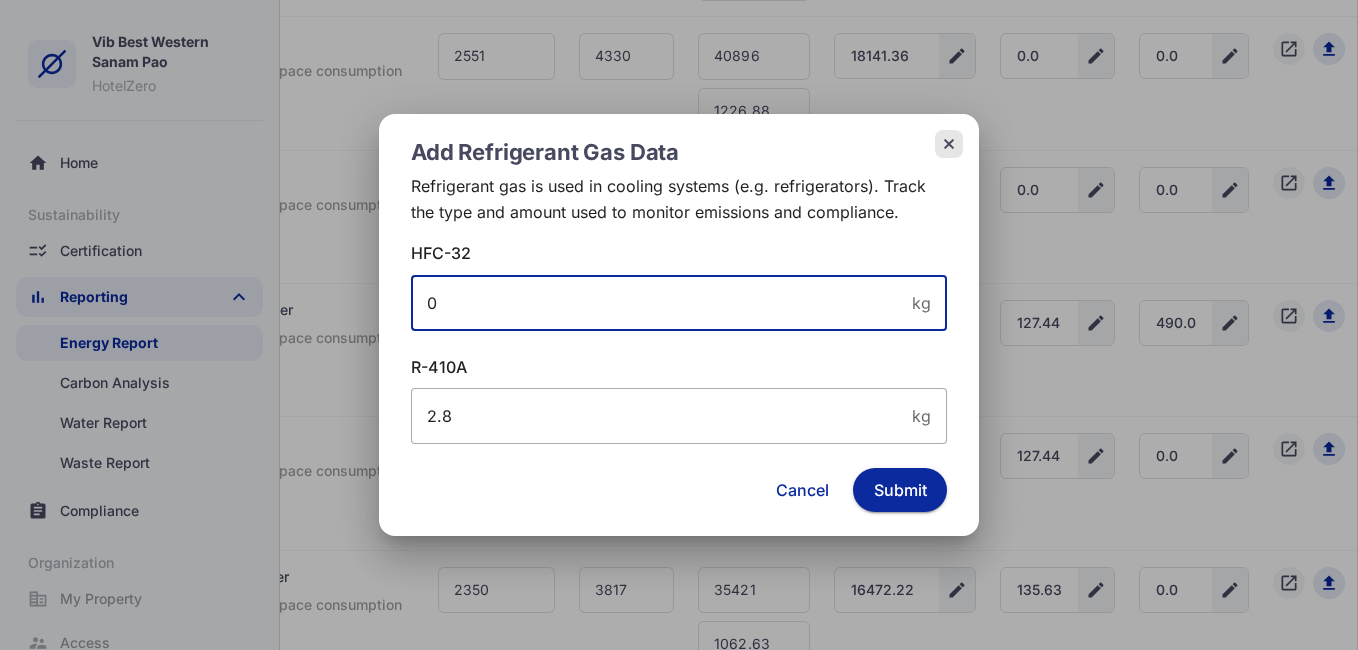 drag, startPoint x: 462, startPoint y: 303, endPoint x: 332, endPoint y: 307, distance: 130.06152 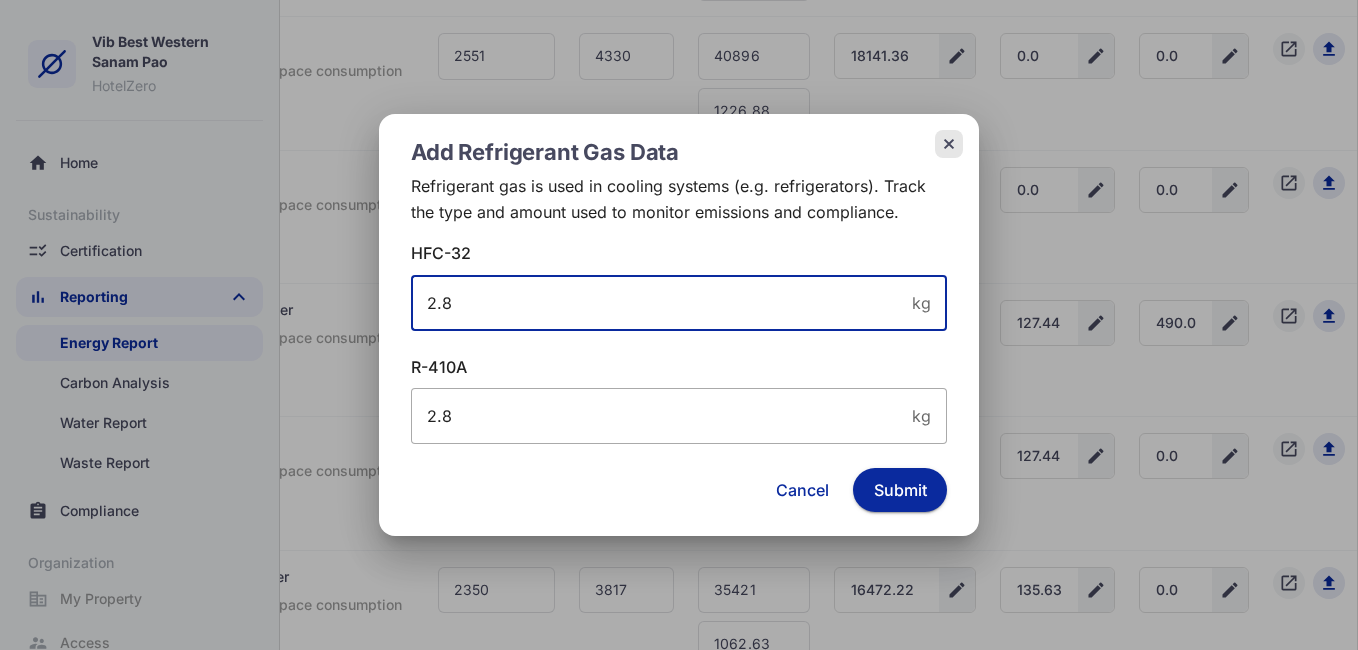 type on "2.8" 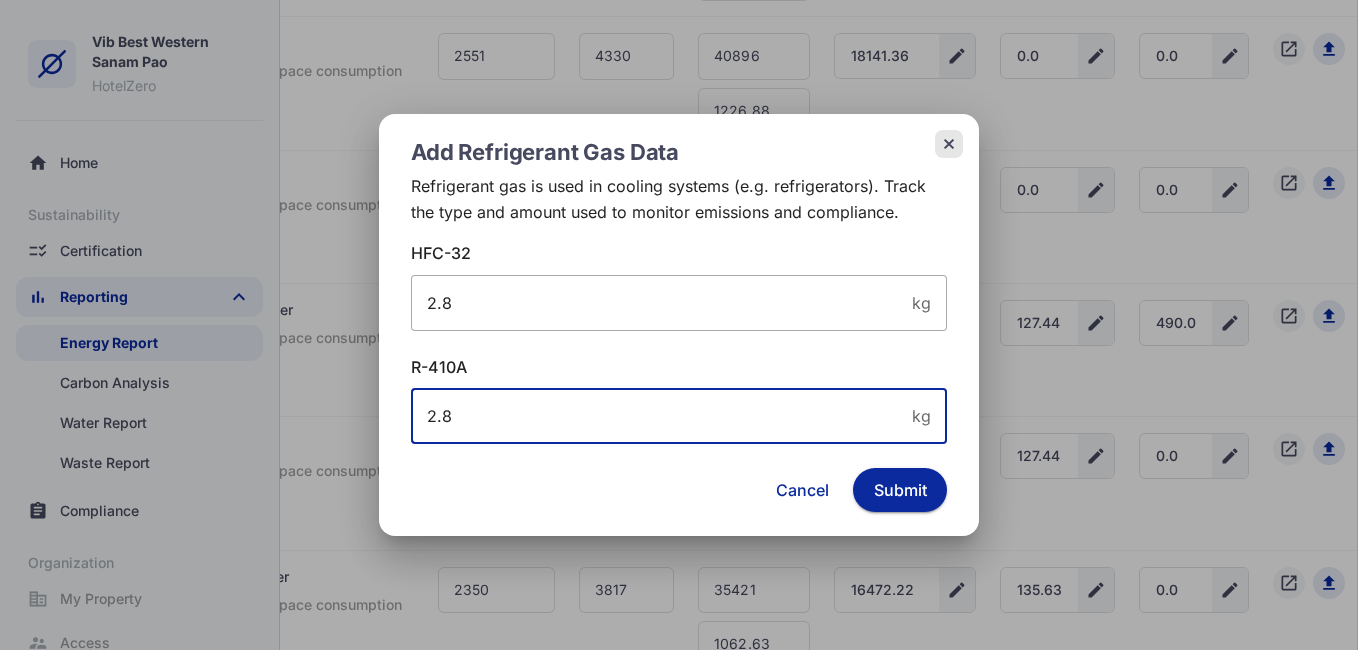 drag, startPoint x: 510, startPoint y: 410, endPoint x: 183, endPoint y: 424, distance: 327.29956 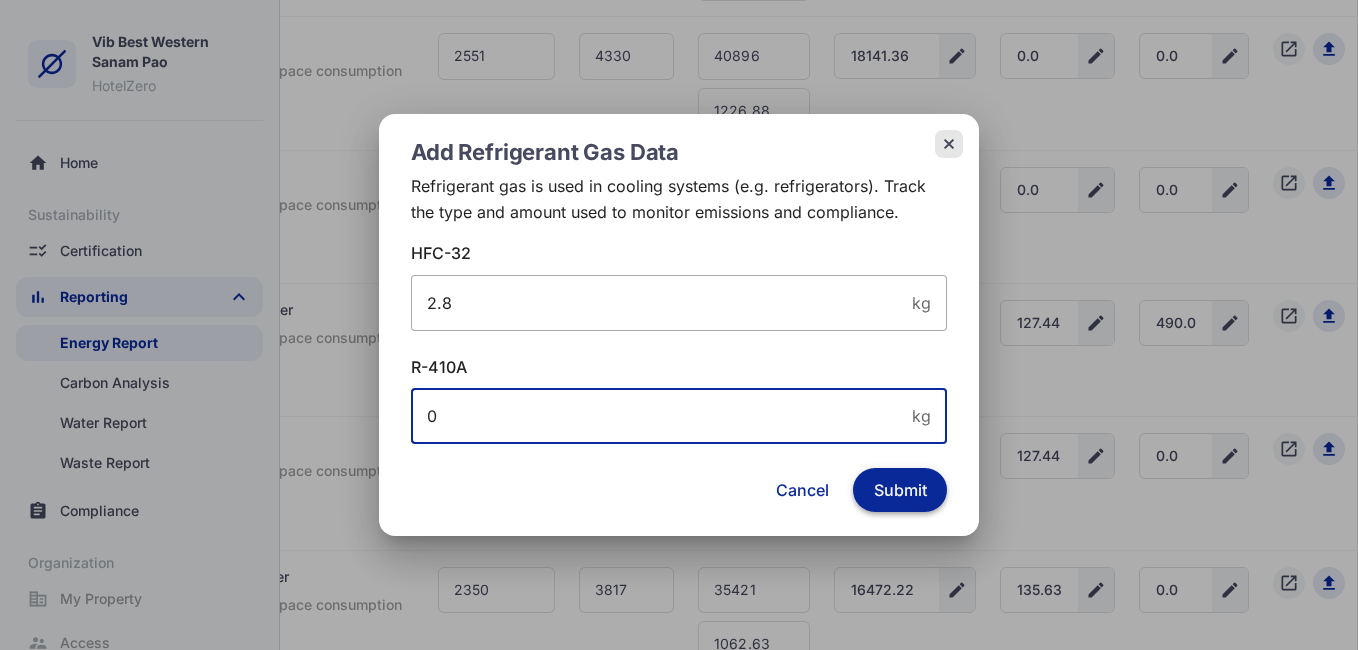 type on "0" 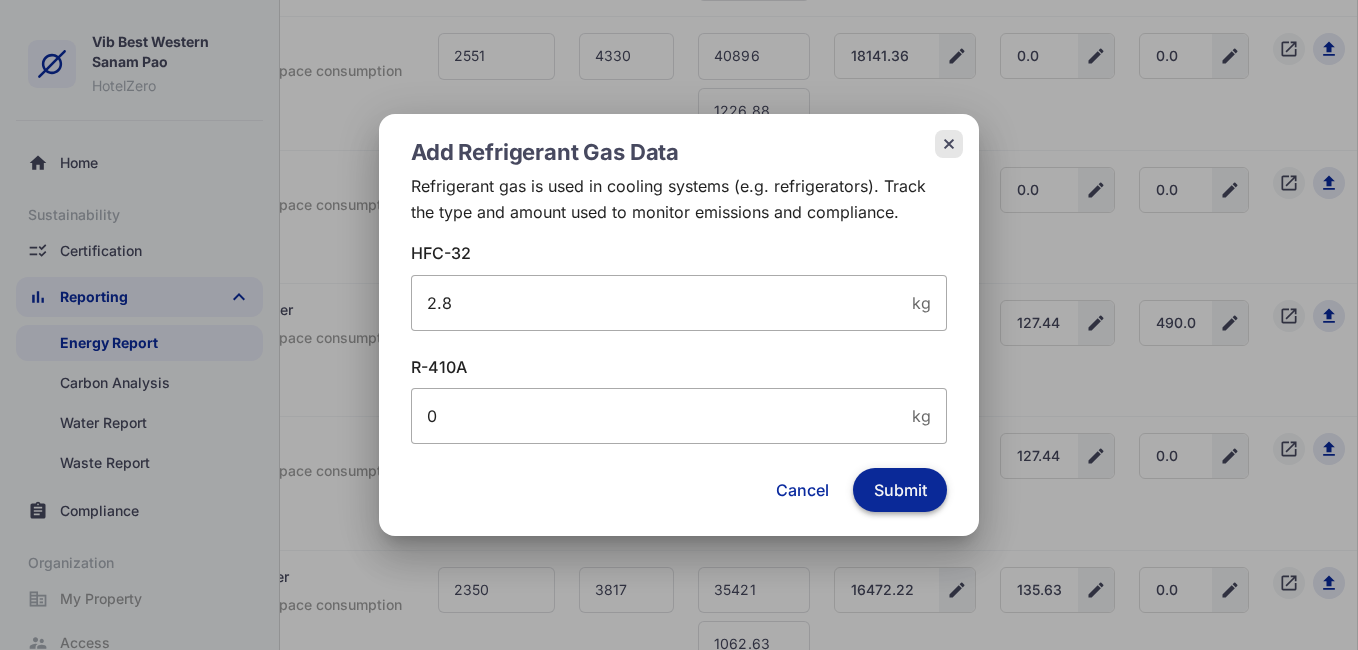 click on "Submit" 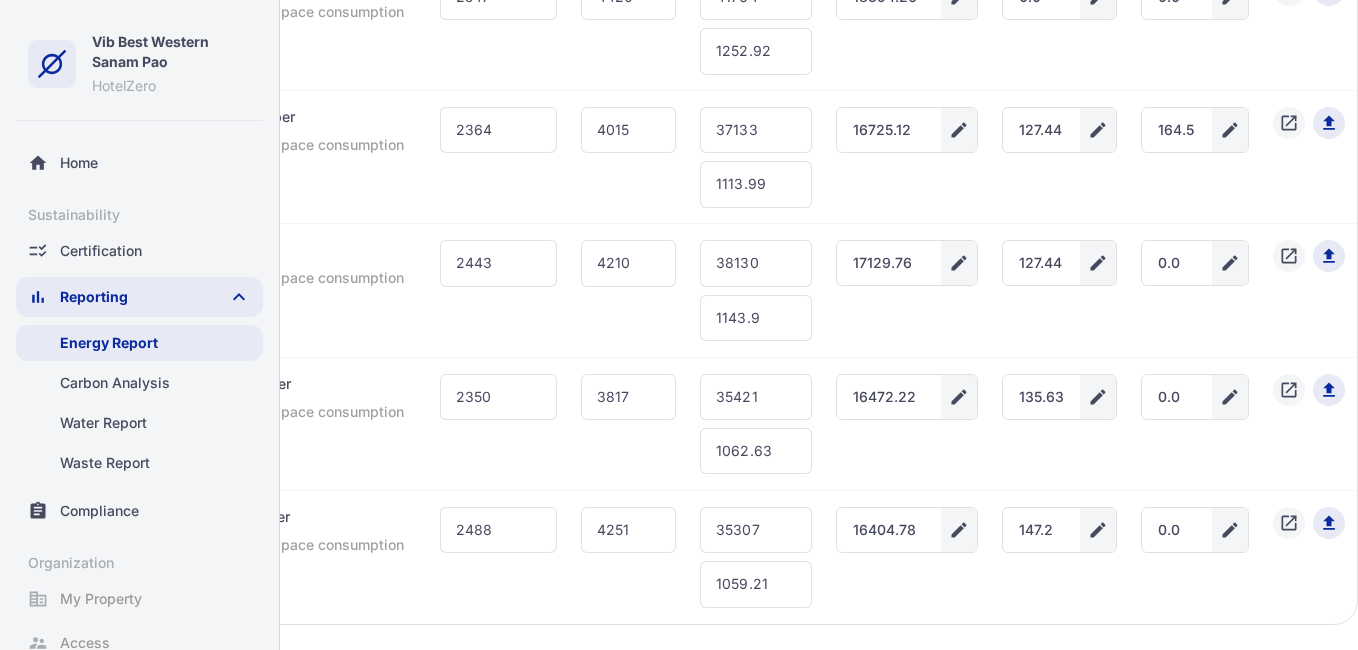 scroll, scrollTop: 1948, scrollLeft: 178, axis: both 